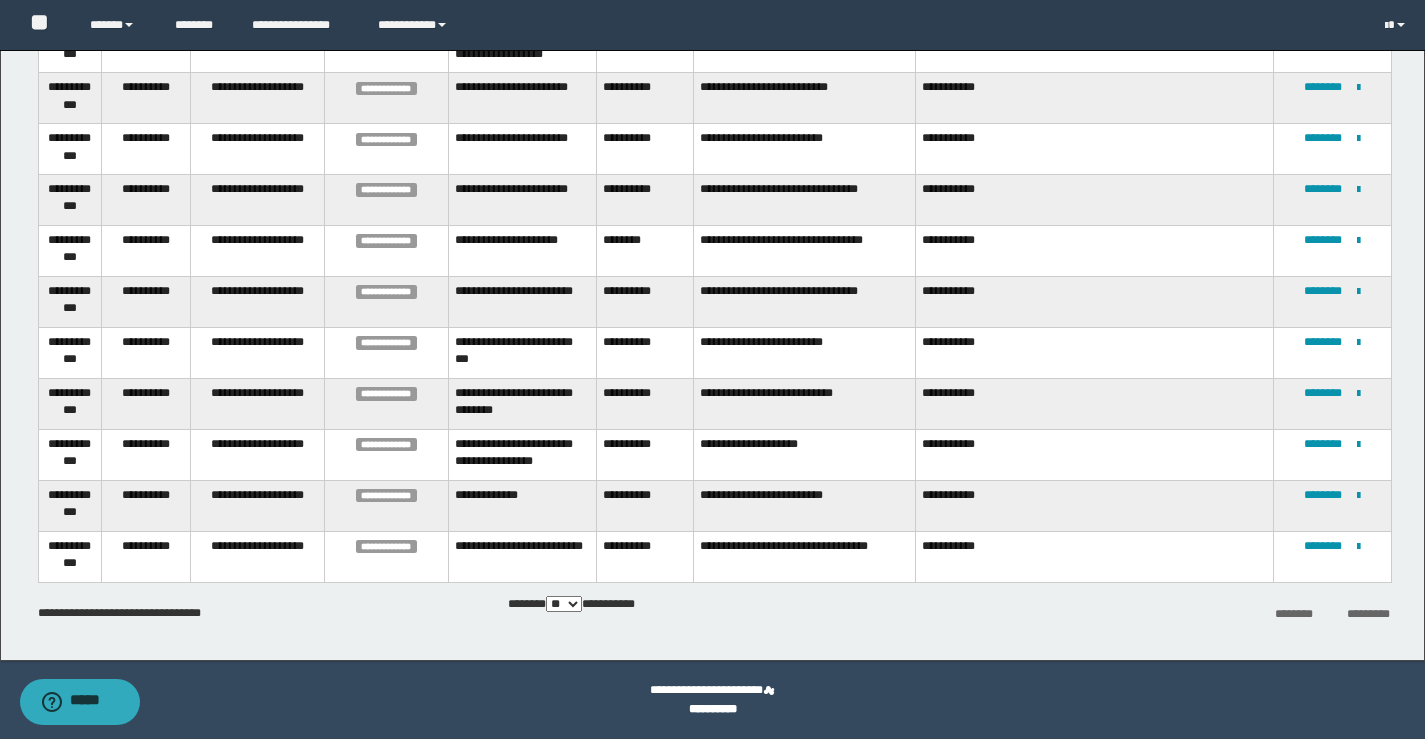 scroll, scrollTop: 0, scrollLeft: 0, axis: both 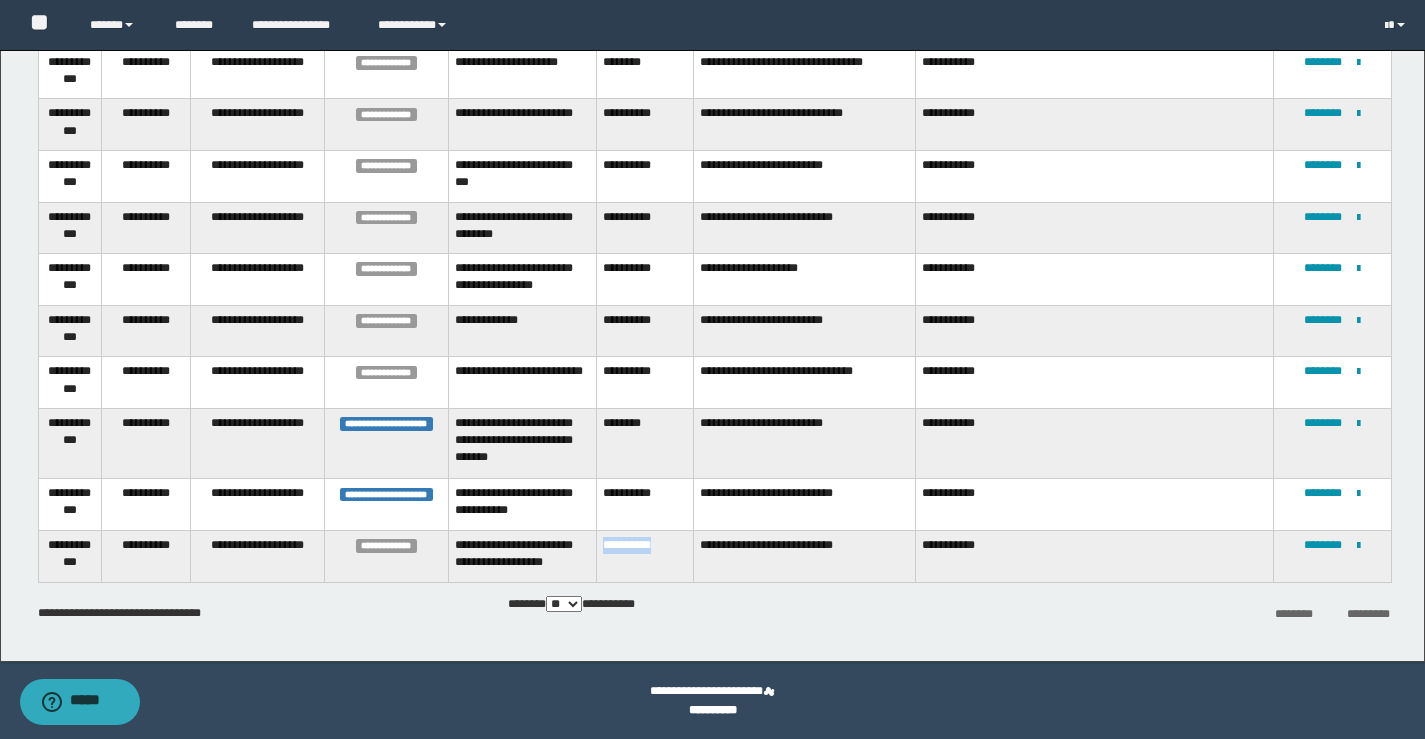 drag, startPoint x: 669, startPoint y: 529, endPoint x: 606, endPoint y: 529, distance: 63 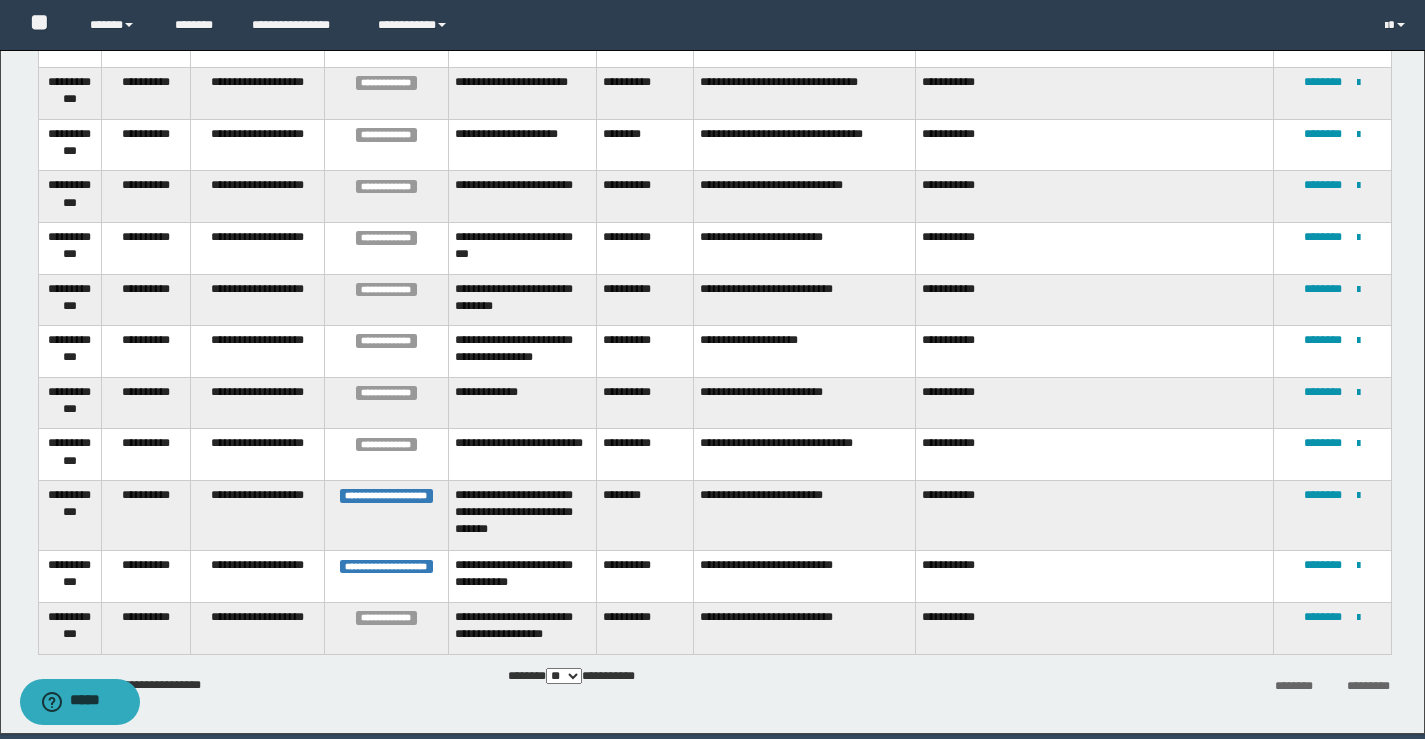 scroll, scrollTop: 1281, scrollLeft: 0, axis: vertical 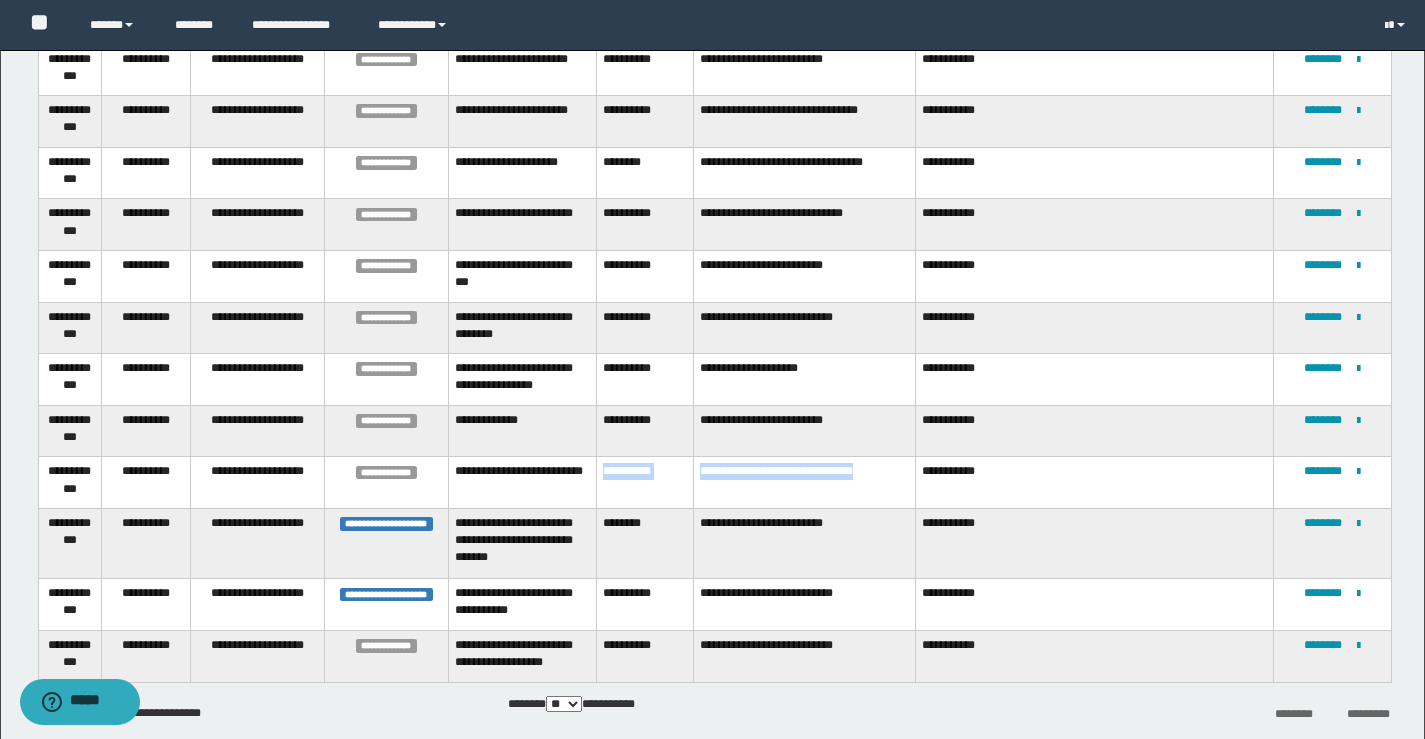 drag, startPoint x: 605, startPoint y: 456, endPoint x: 905, endPoint y: 479, distance: 300.88037 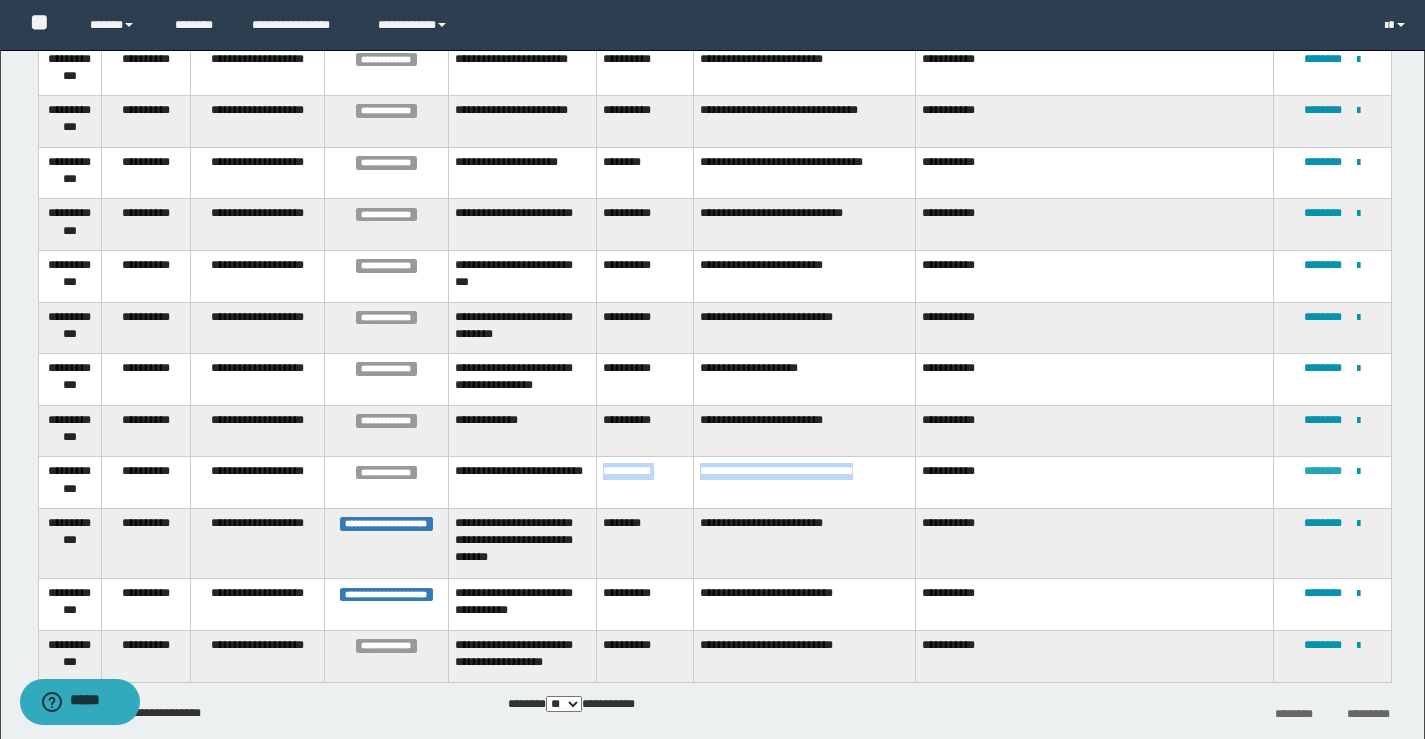 click on "********" at bounding box center (1323, 471) 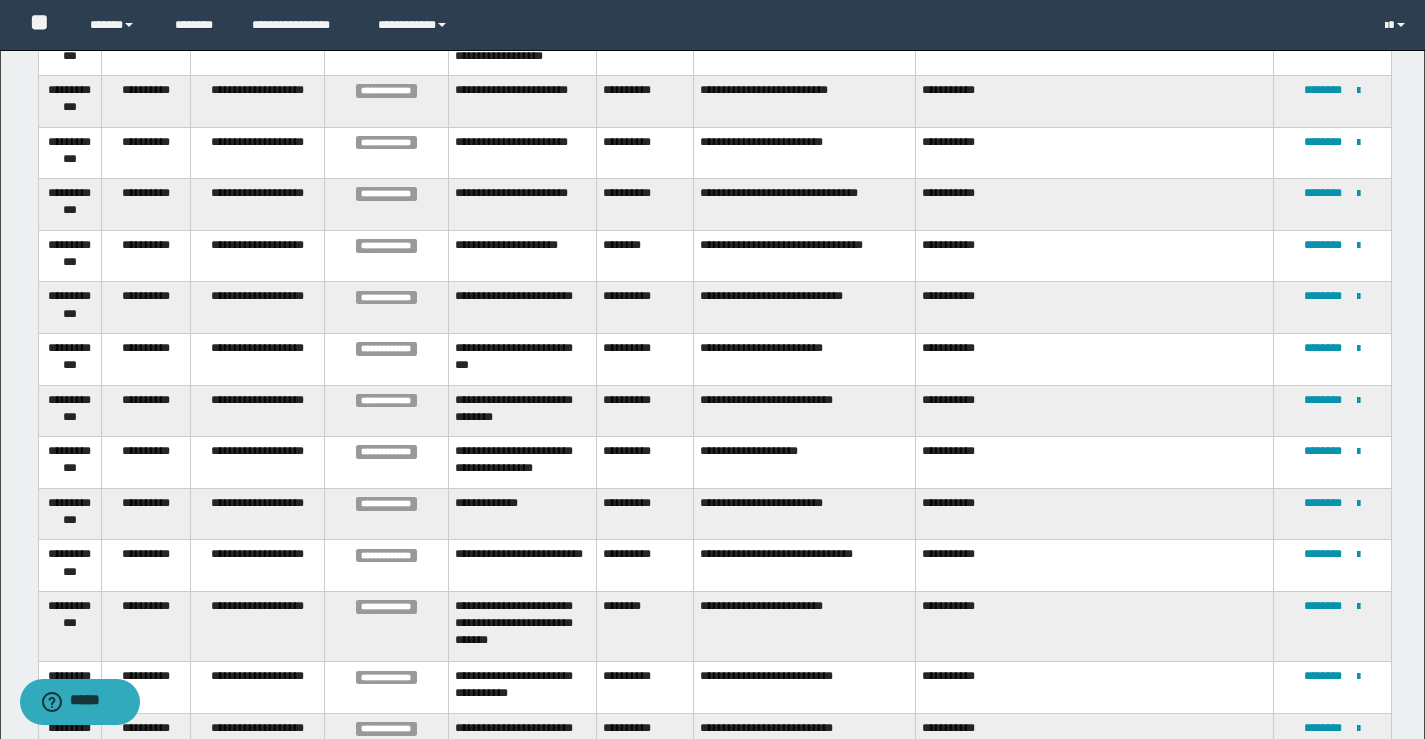 scroll, scrollTop: 1200, scrollLeft: 0, axis: vertical 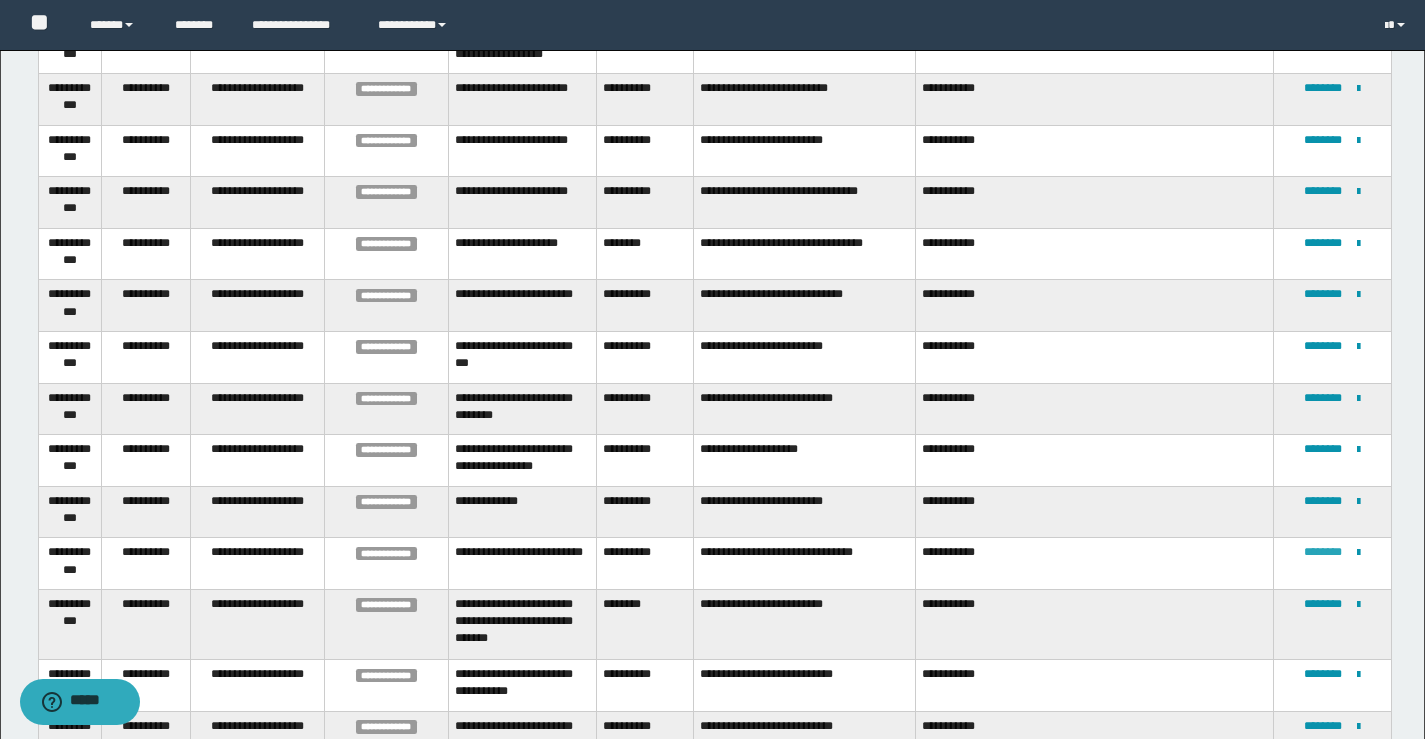 click on "********" at bounding box center [1323, 552] 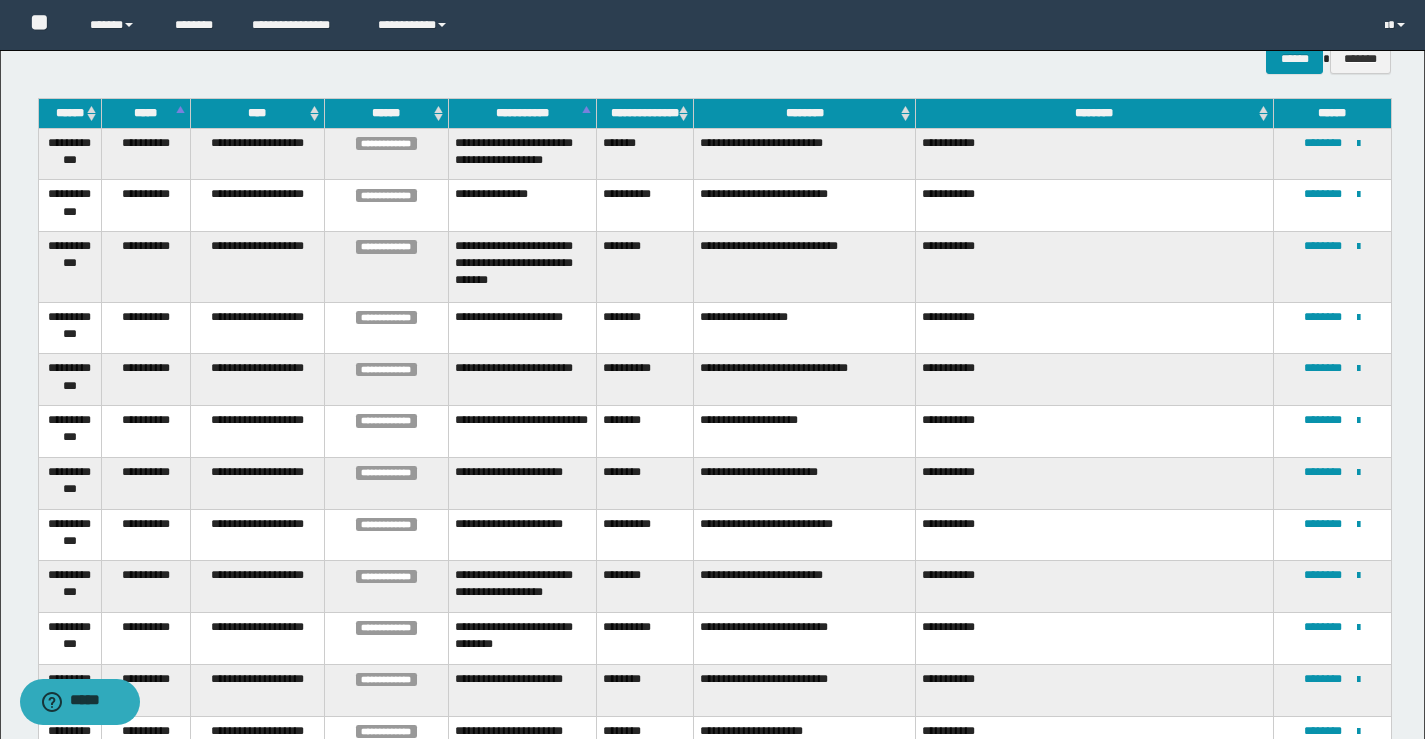scroll, scrollTop: 100, scrollLeft: 0, axis: vertical 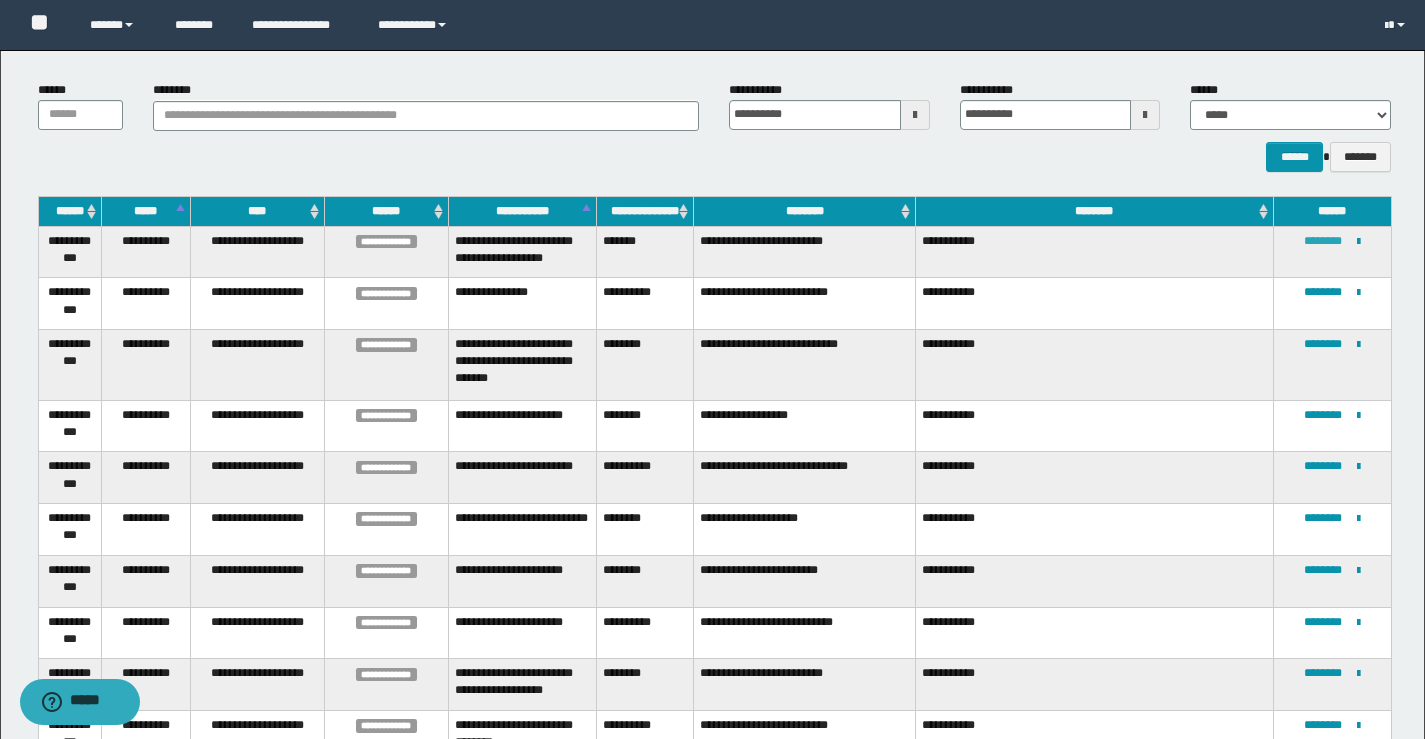 click on "********" at bounding box center [1323, 241] 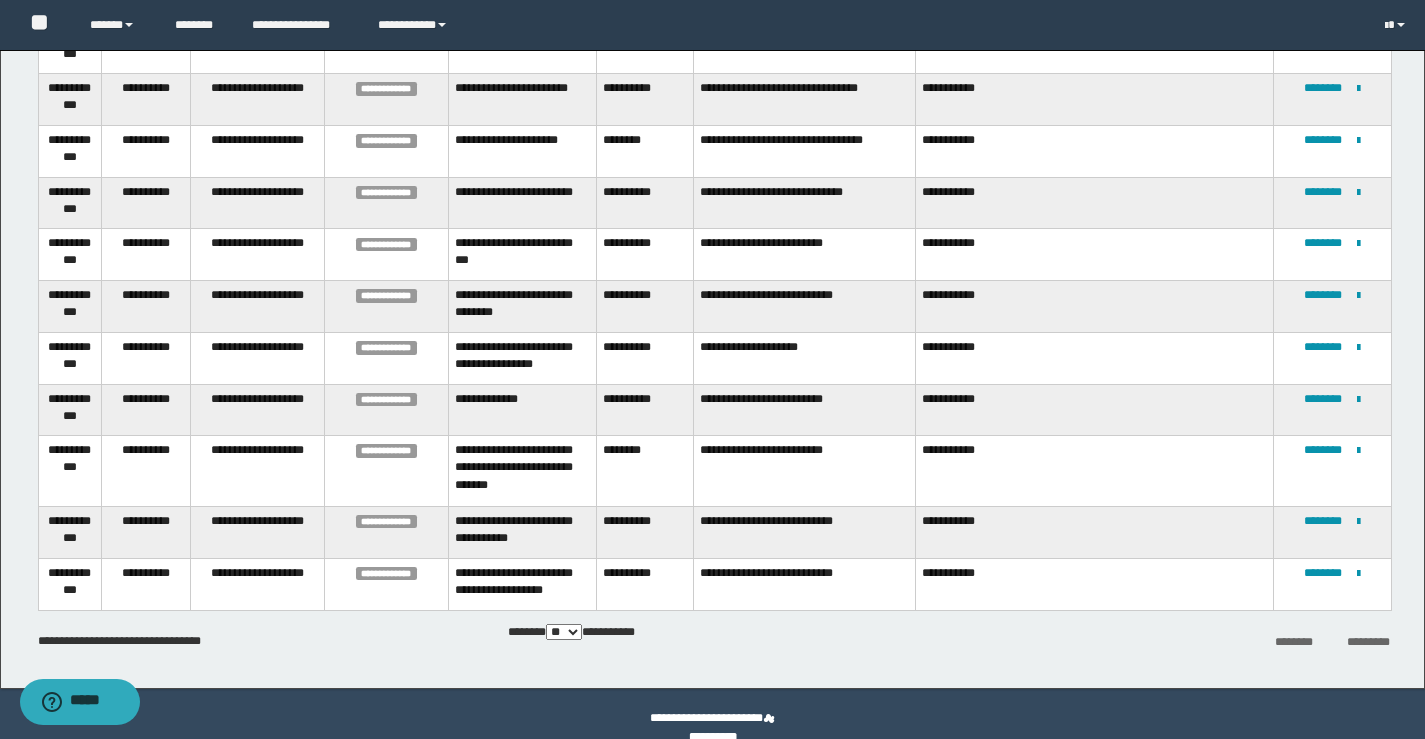 scroll, scrollTop: 1334, scrollLeft: 0, axis: vertical 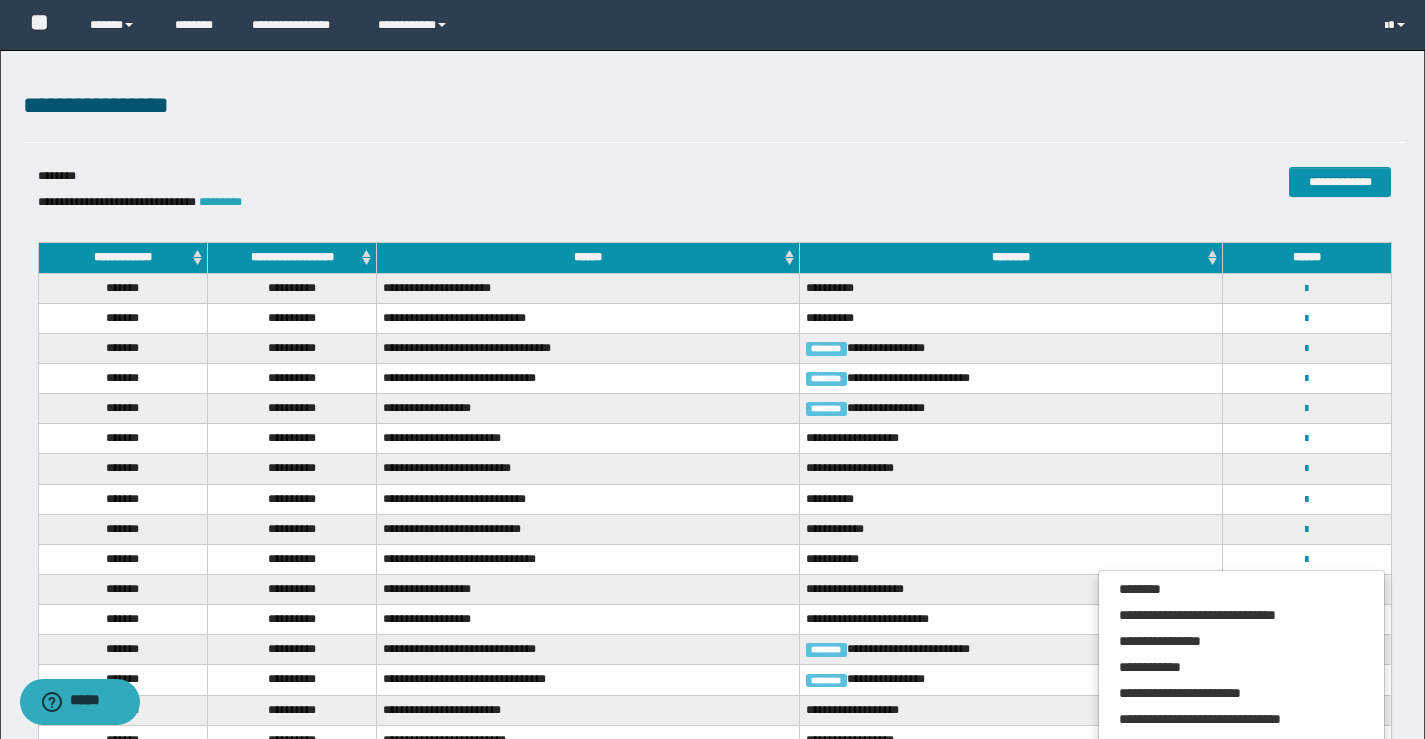 click on "*********" at bounding box center (220, 202) 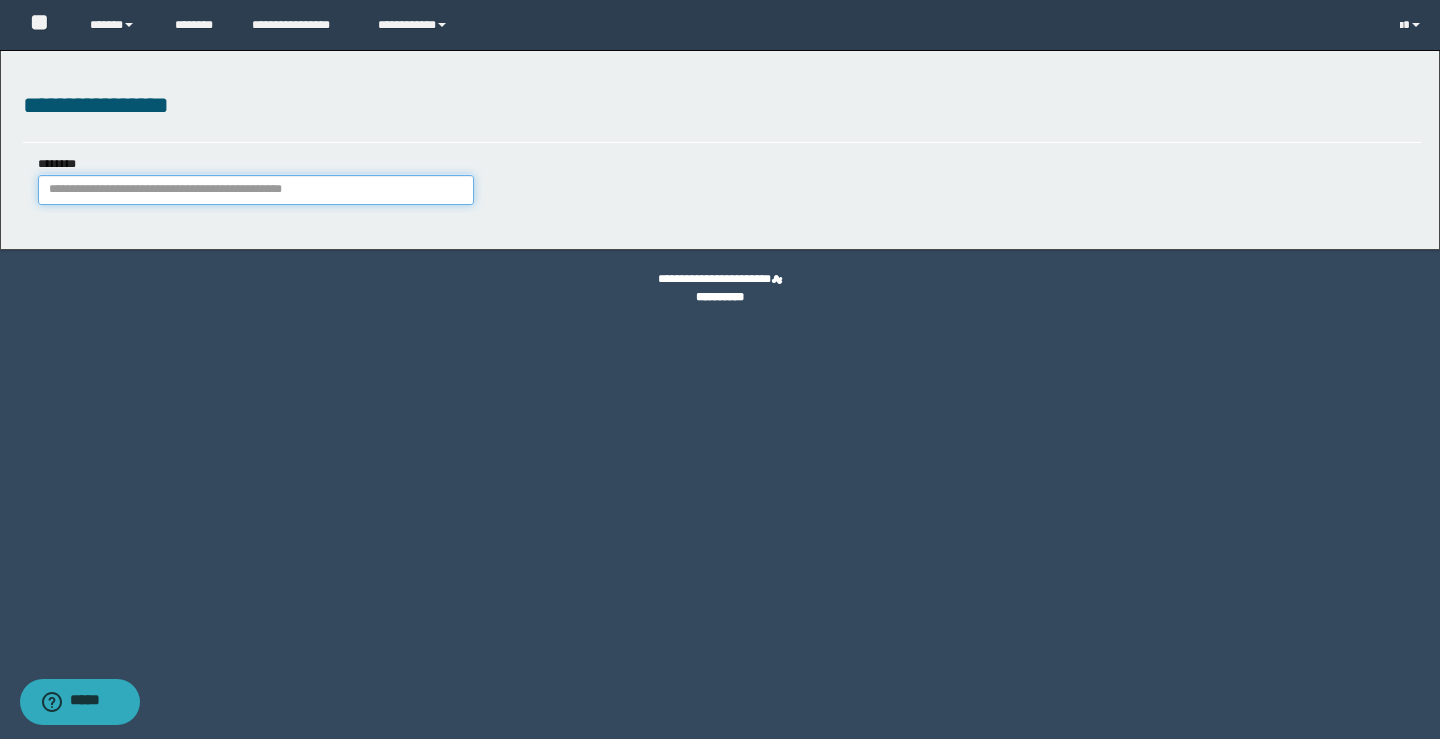 click on "********" at bounding box center [256, 190] 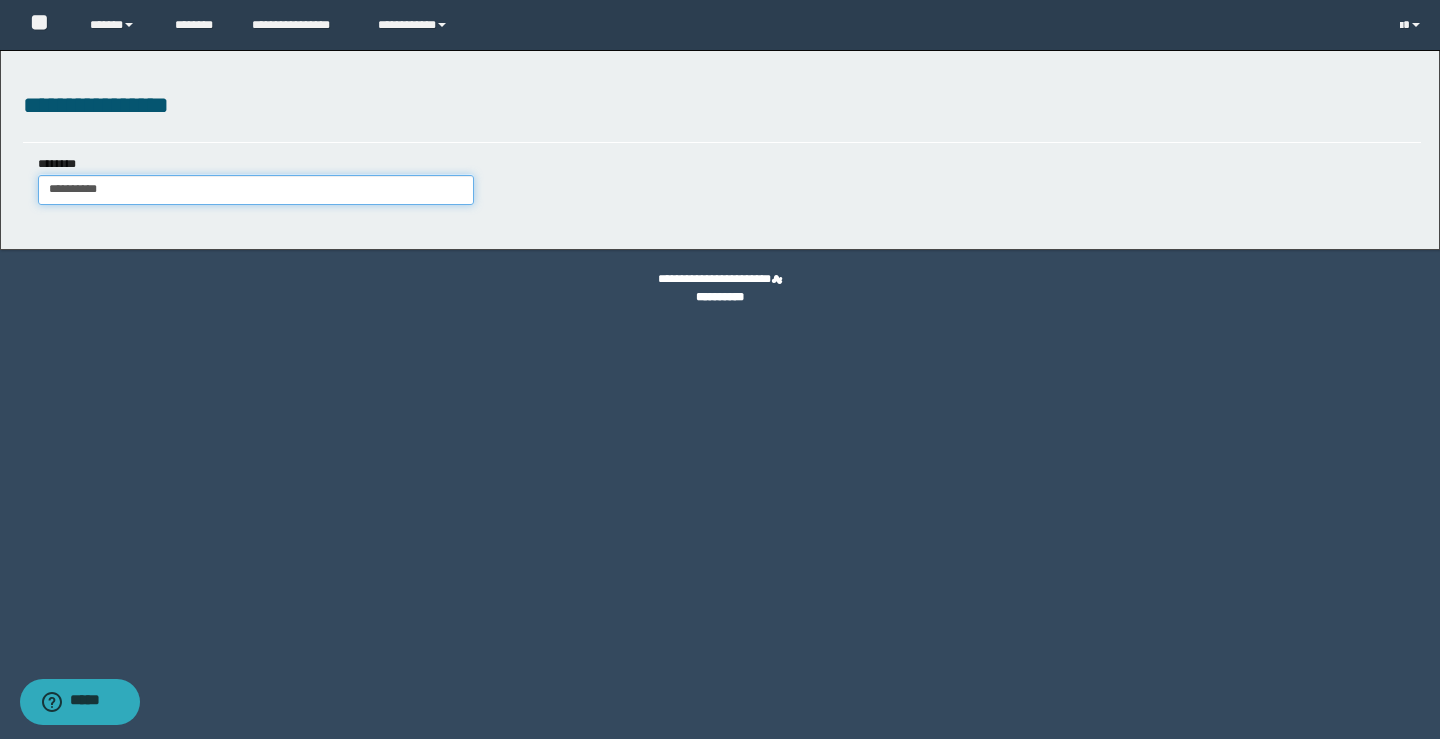 type on "**********" 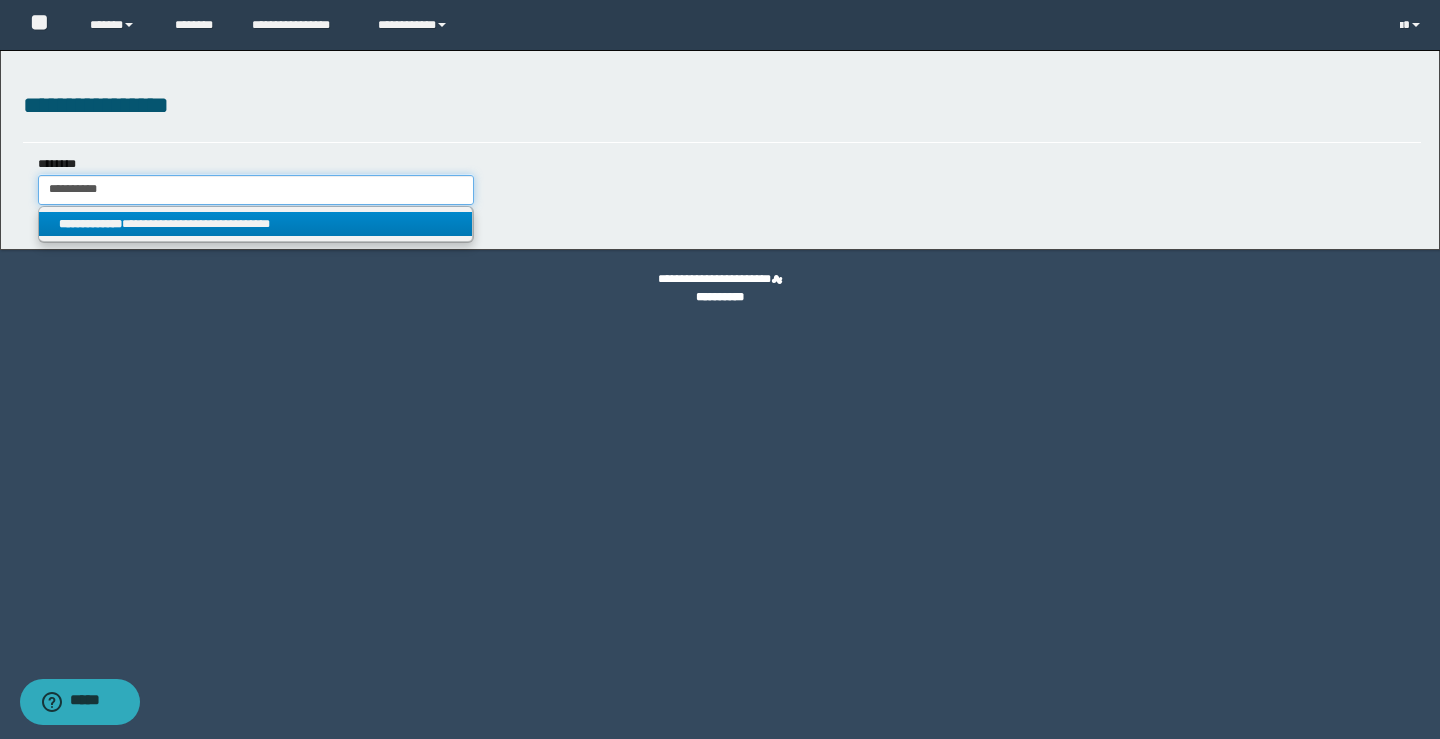 type on "**********" 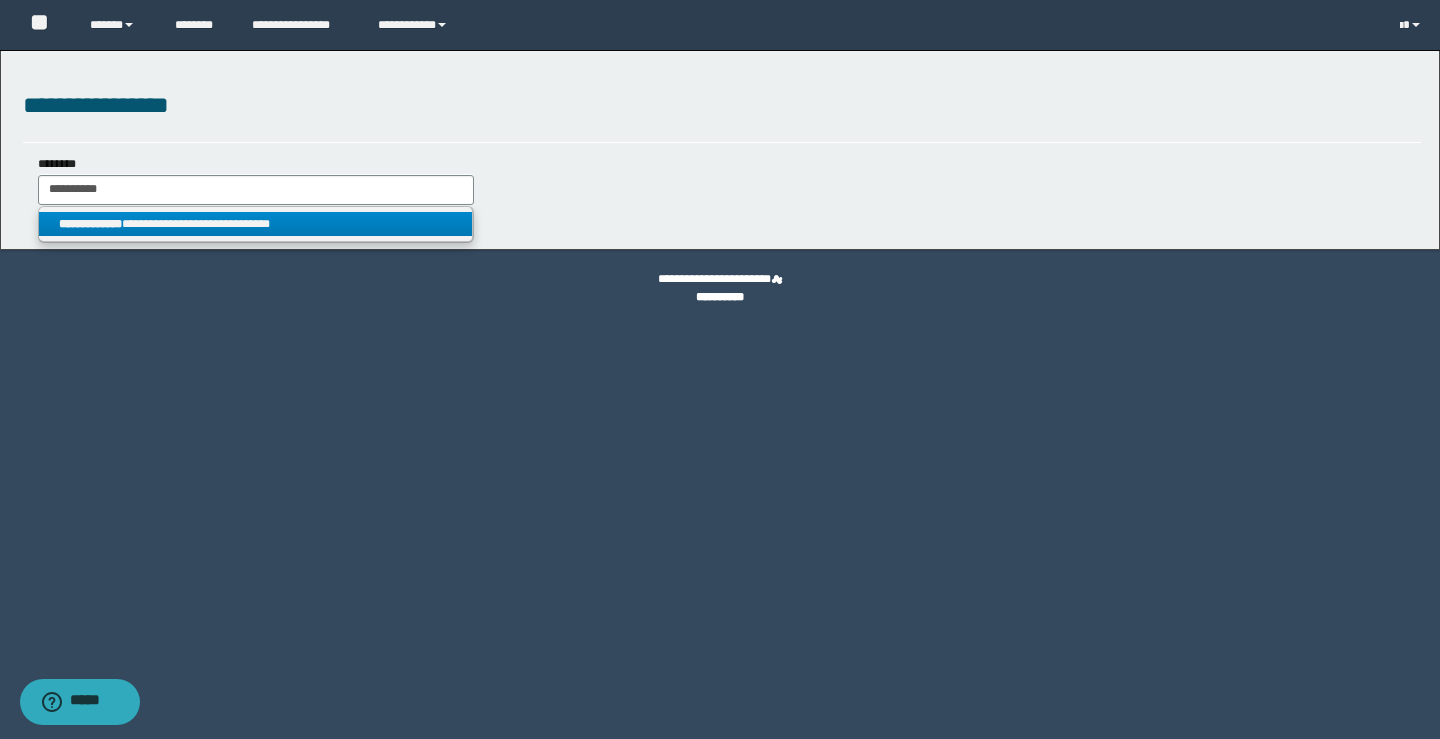 click on "**********" at bounding box center (255, 224) 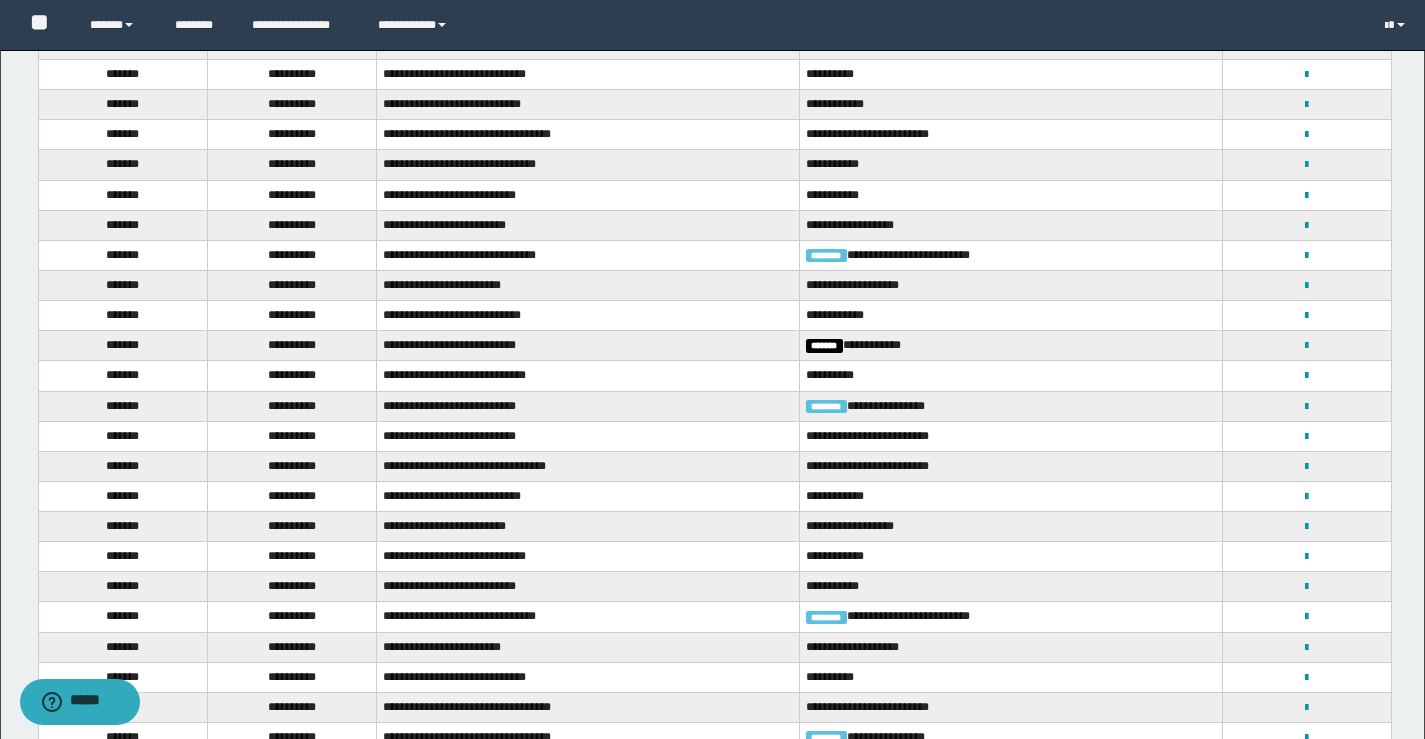 scroll, scrollTop: 200, scrollLeft: 0, axis: vertical 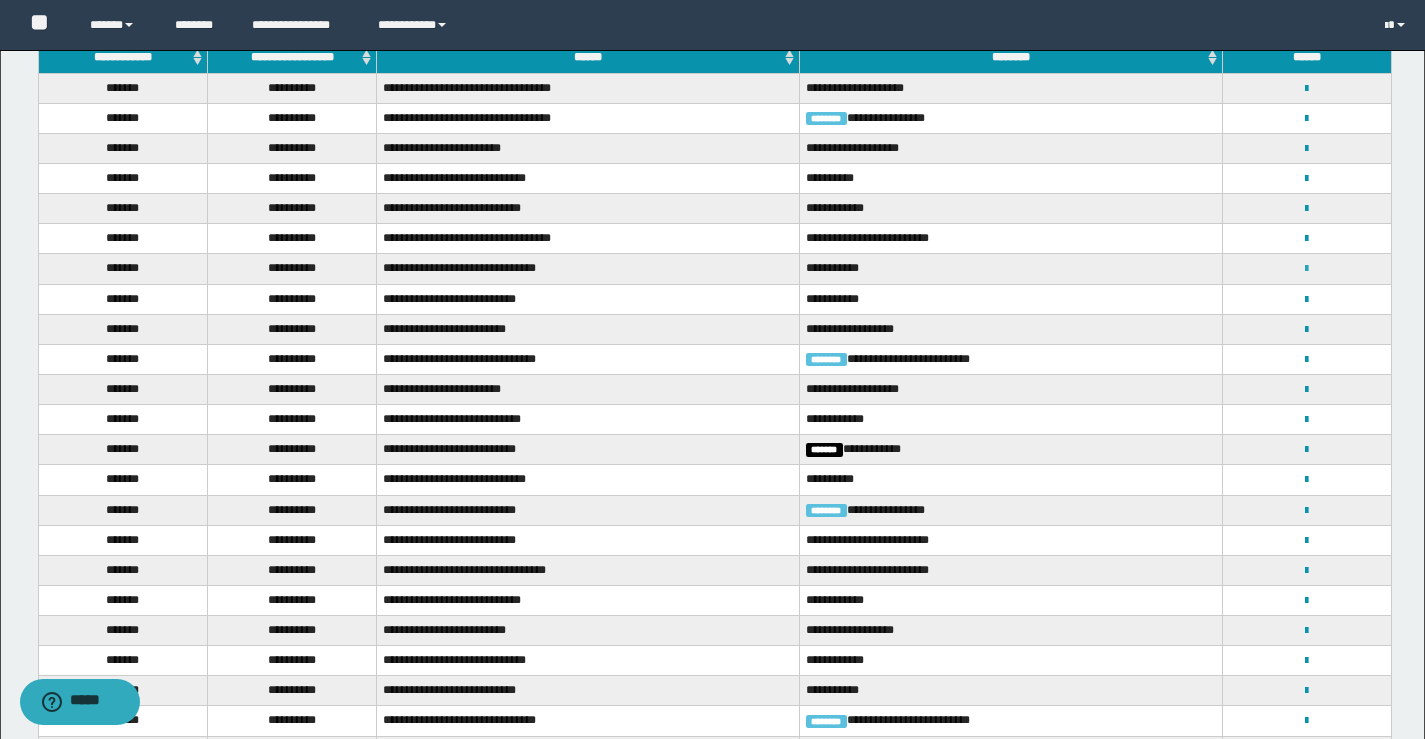 click at bounding box center (1306, 269) 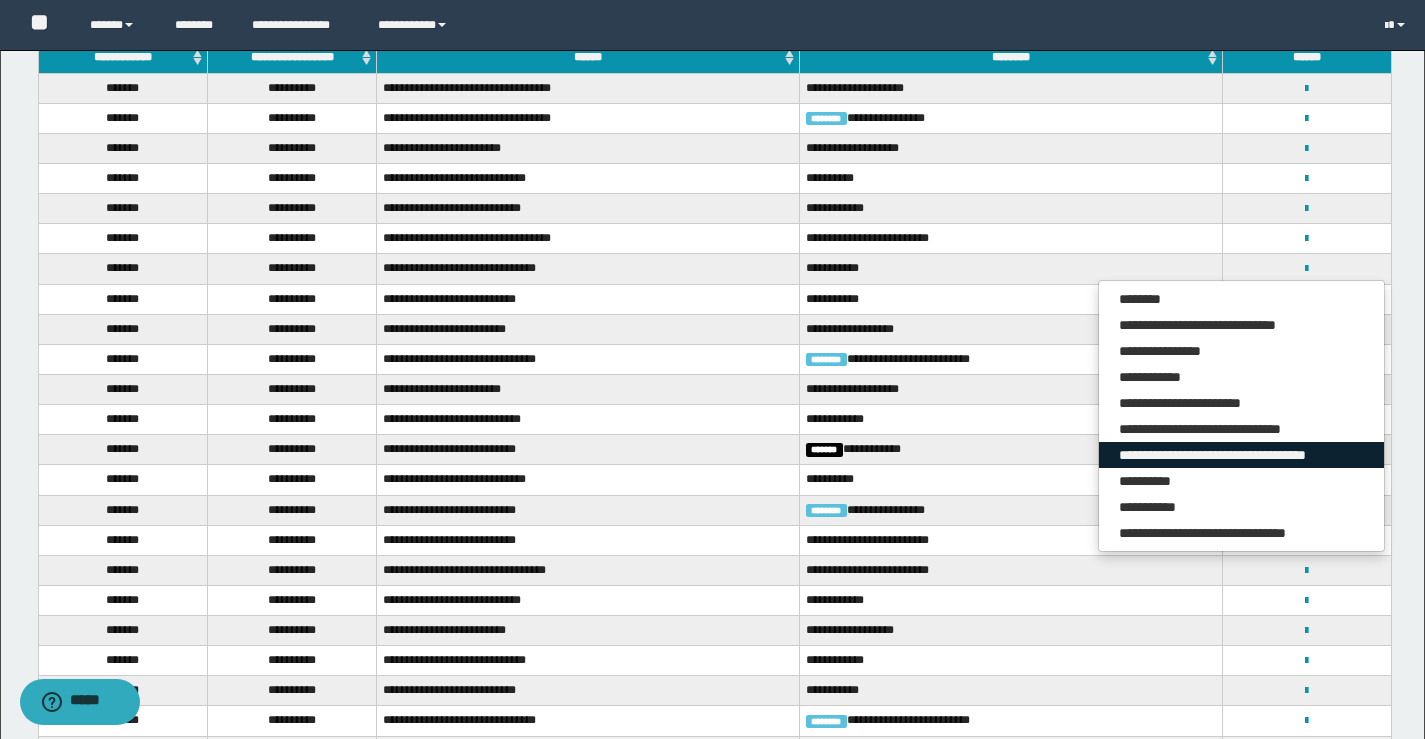 click on "**********" at bounding box center (1241, 455) 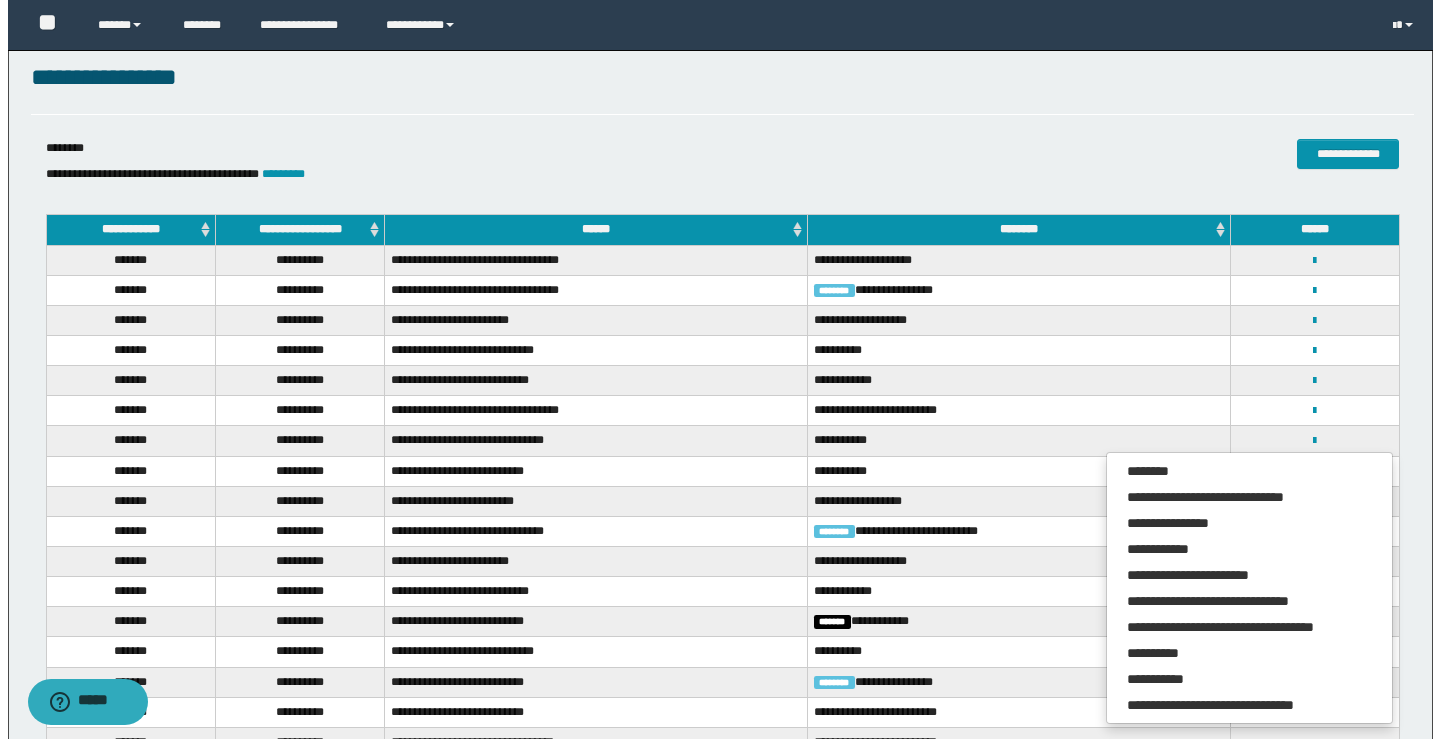 scroll, scrollTop: 0, scrollLeft: 0, axis: both 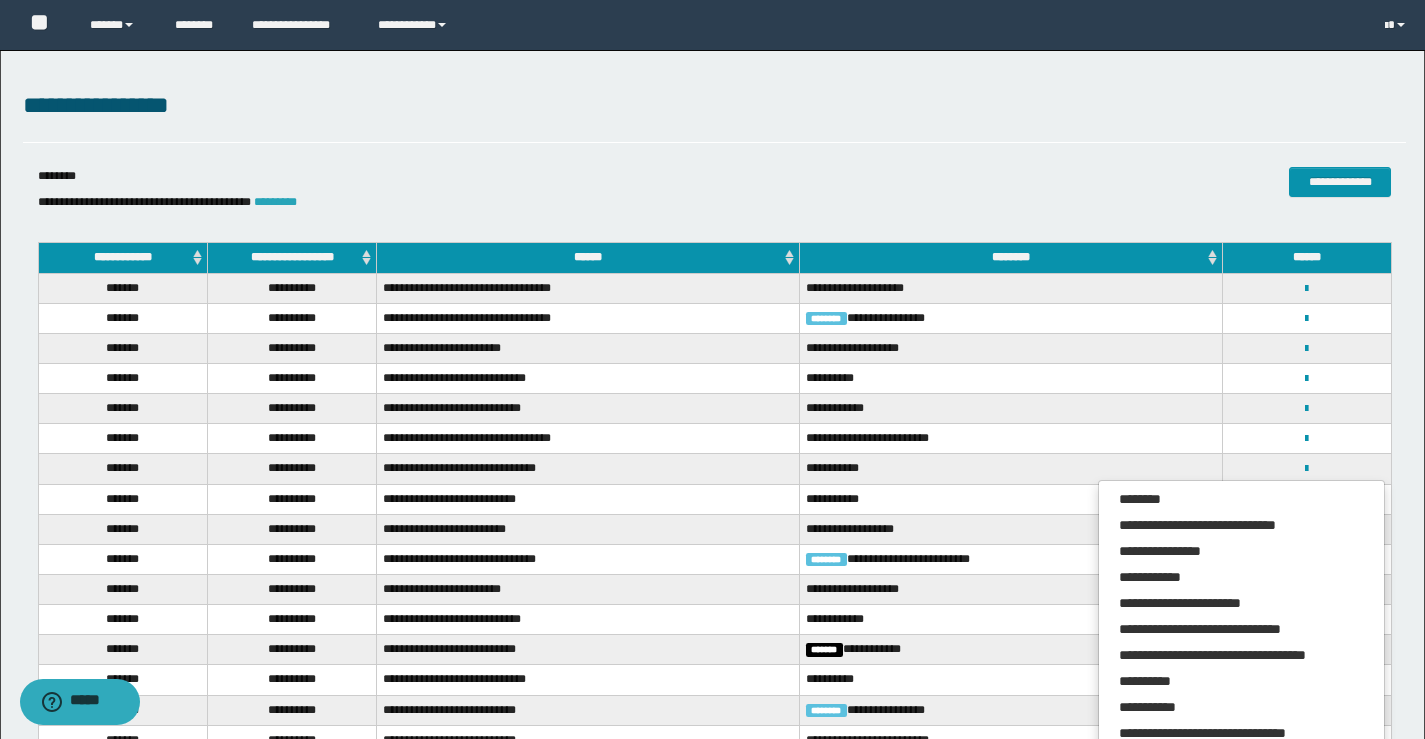 click on "*********" at bounding box center (275, 202) 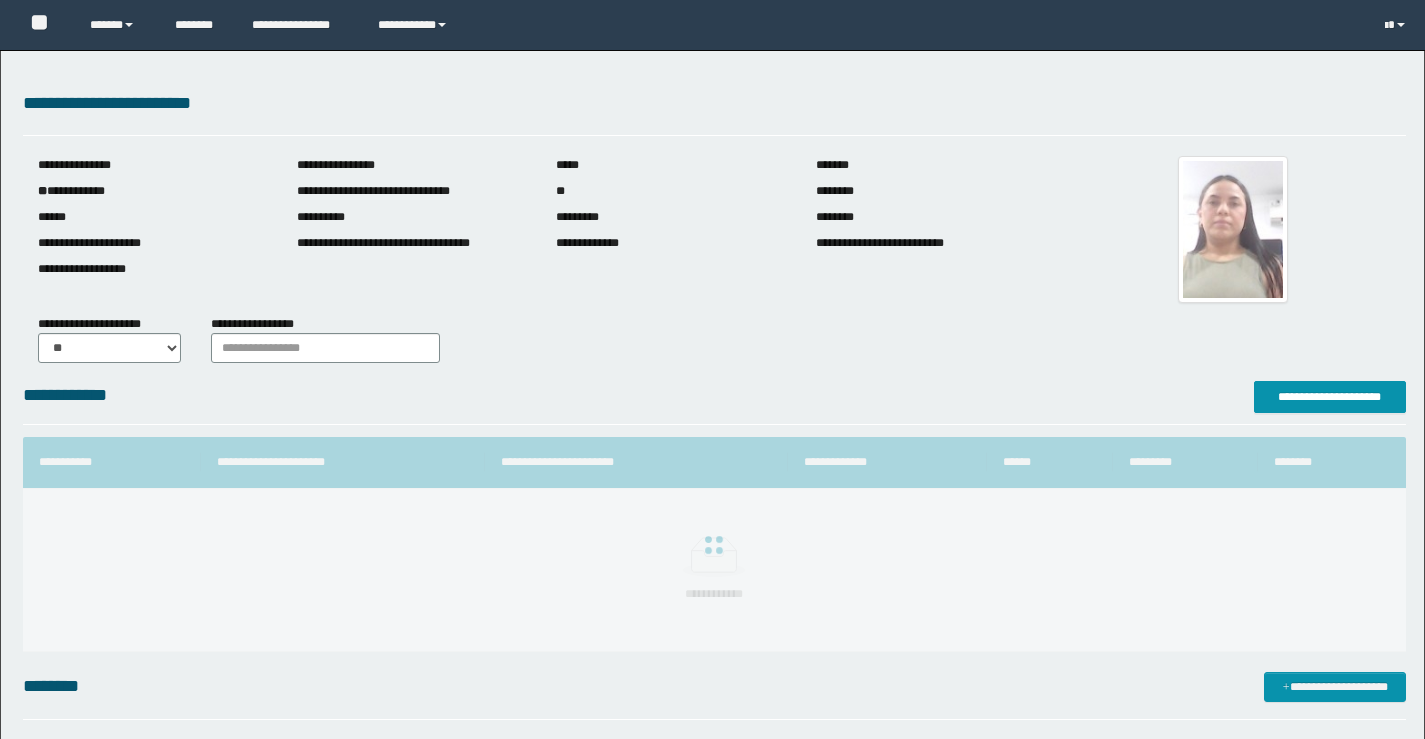 scroll, scrollTop: 0, scrollLeft: 0, axis: both 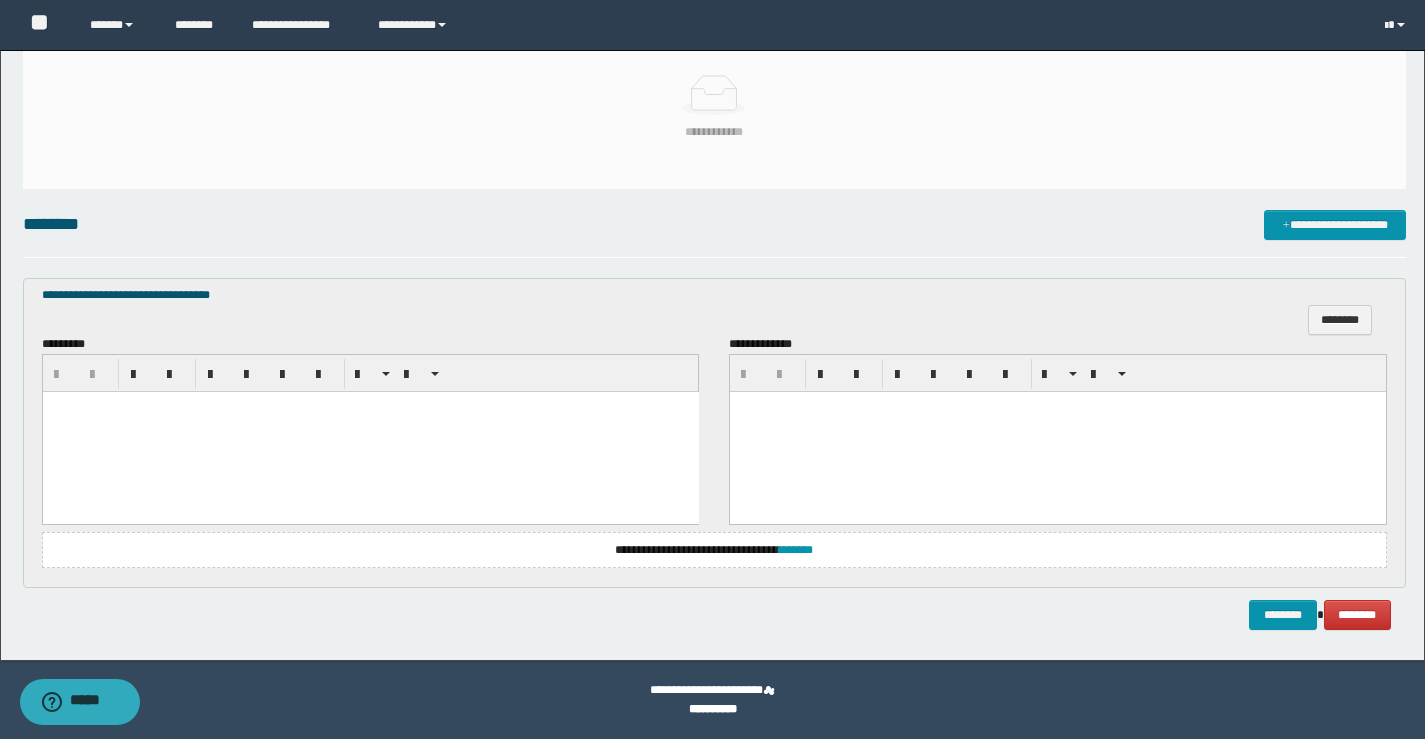 click at bounding box center [370, 431] 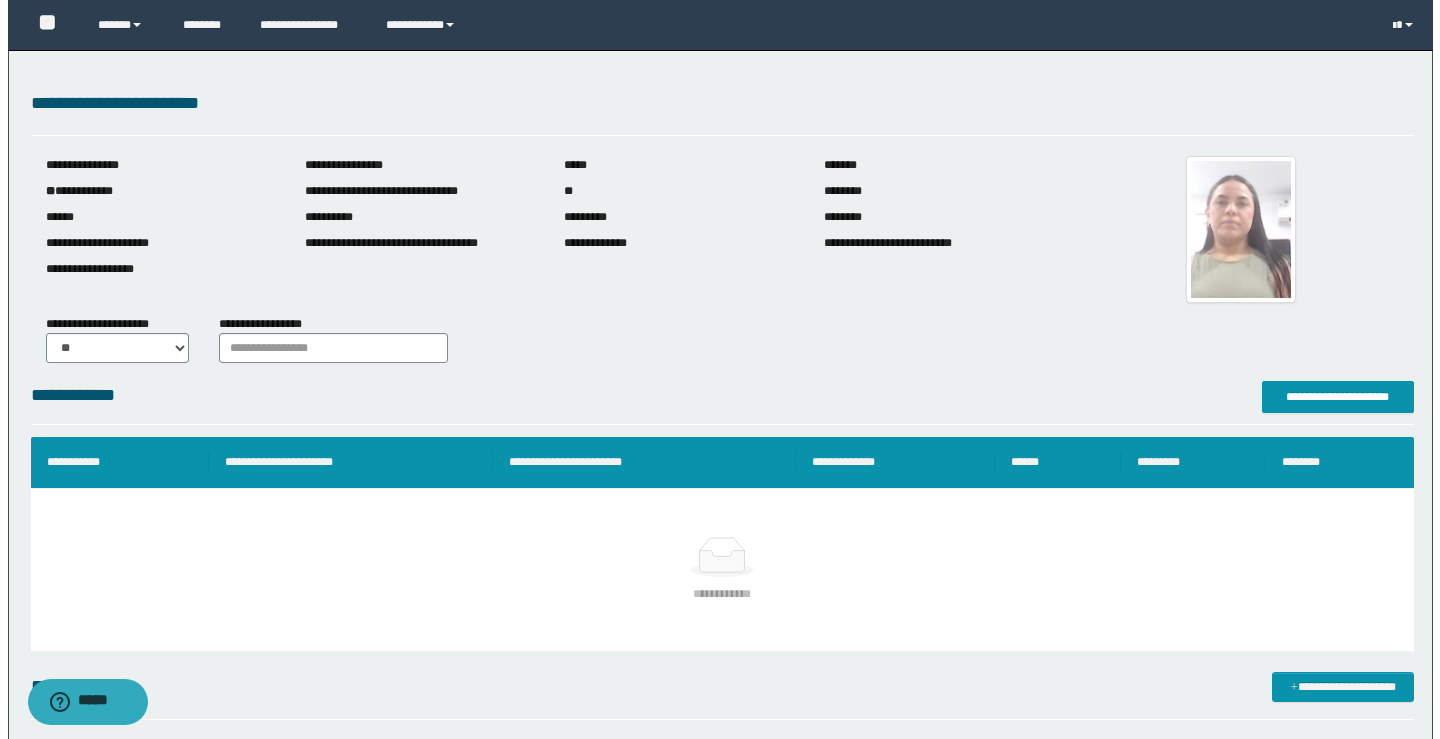 scroll, scrollTop: 300, scrollLeft: 0, axis: vertical 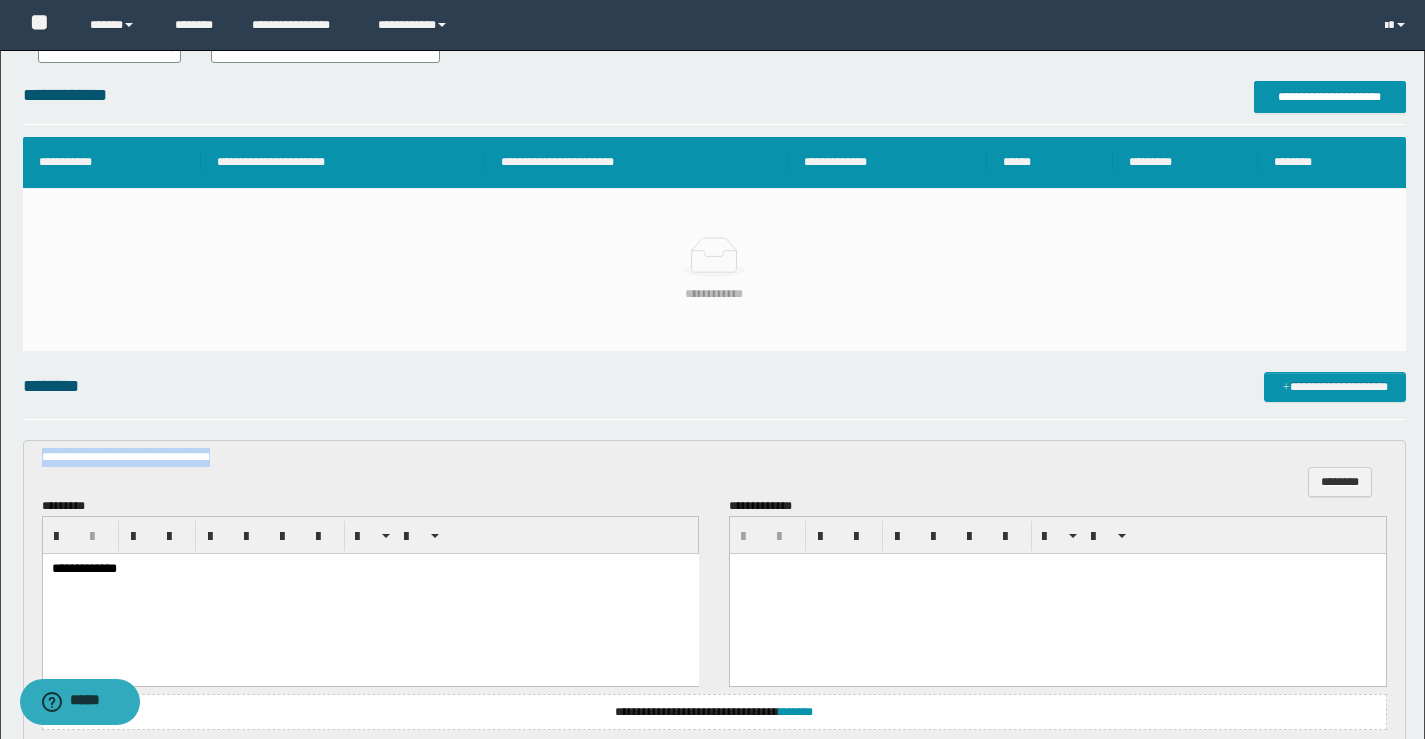 drag, startPoint x: 244, startPoint y: 461, endPoint x: 0, endPoint y: 425, distance: 246.64143 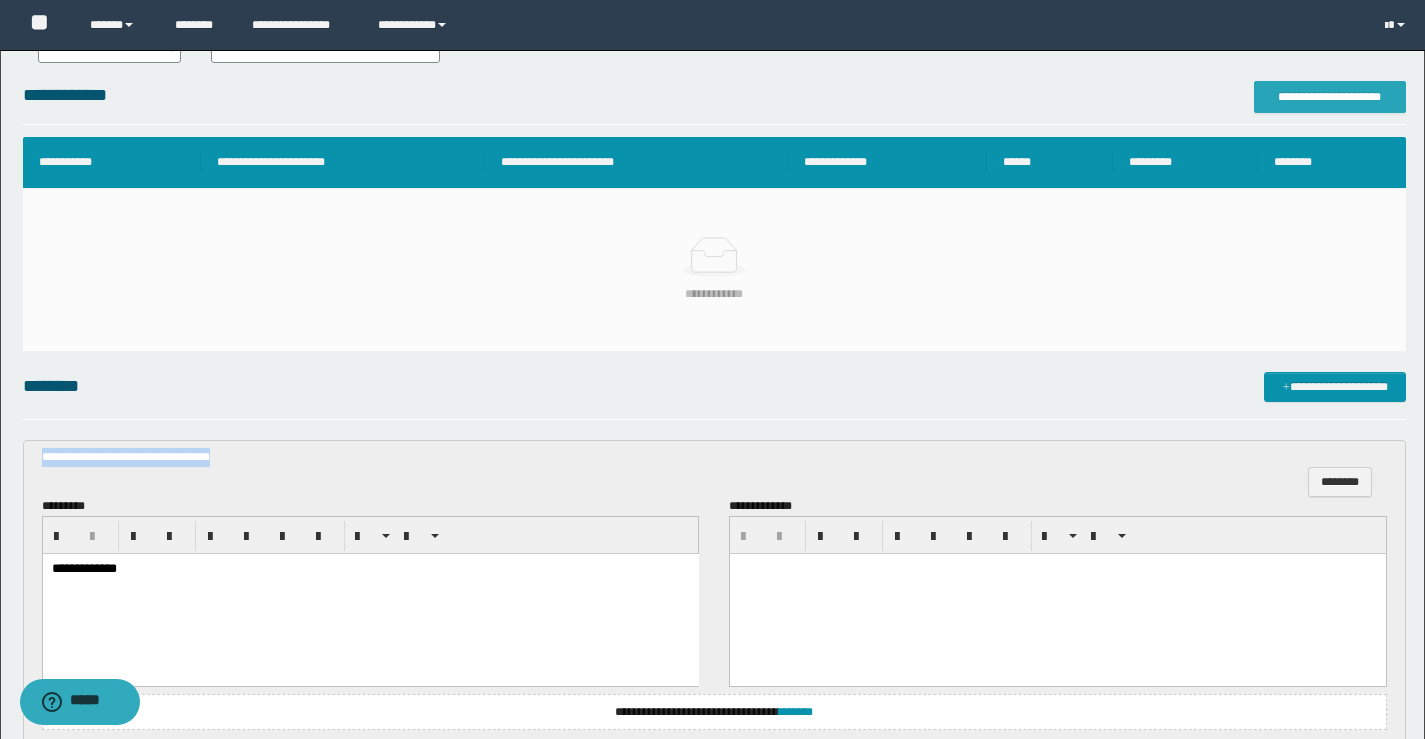 click on "**********" at bounding box center (1330, 97) 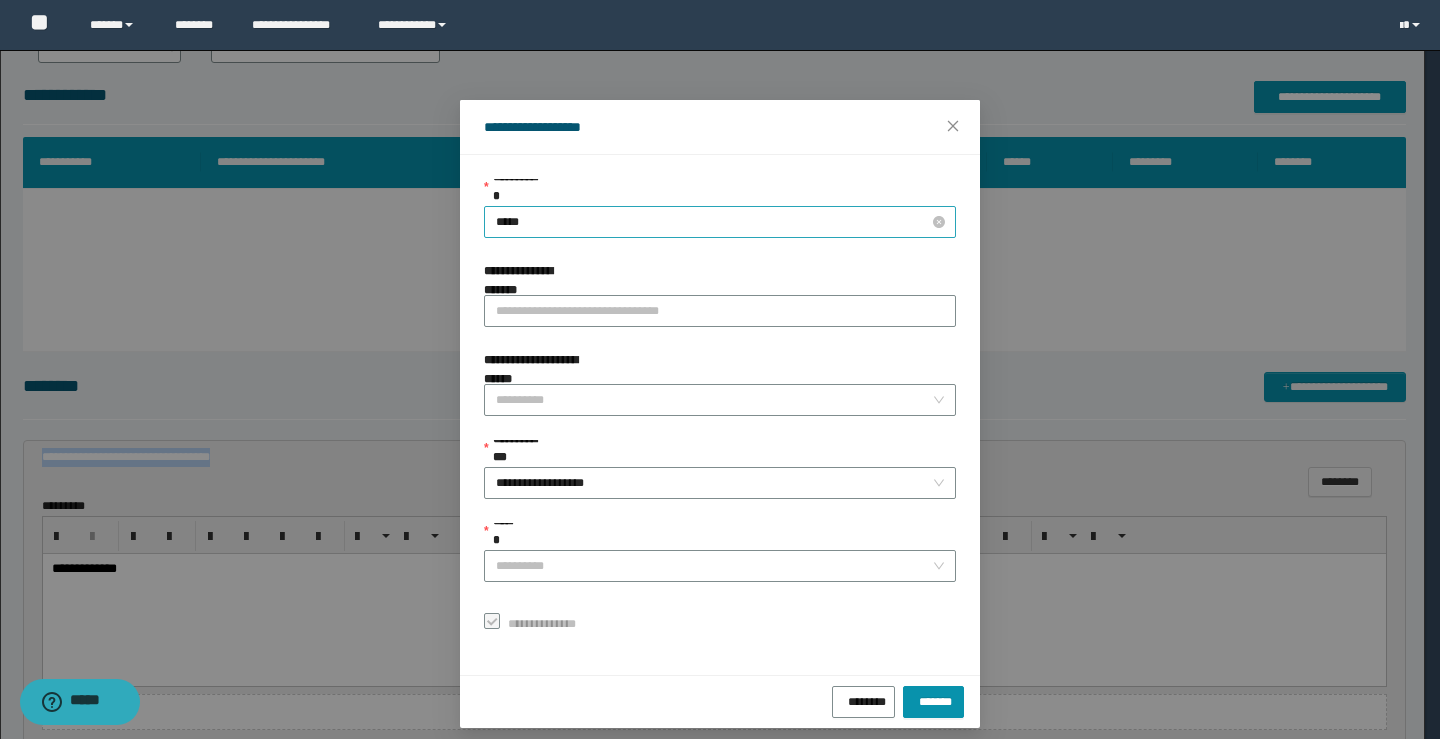 click on "*****" at bounding box center (720, 222) 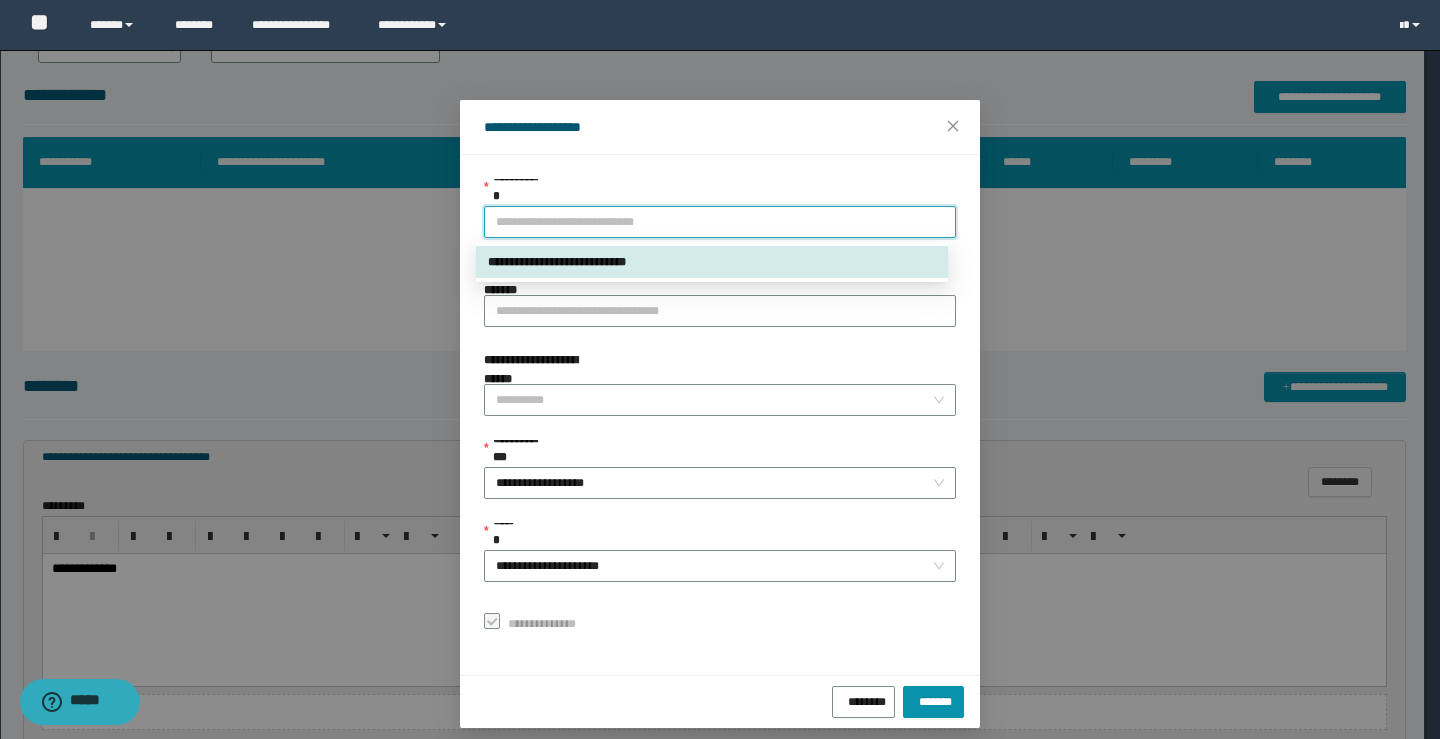 click on "**********" at bounding box center [712, 262] 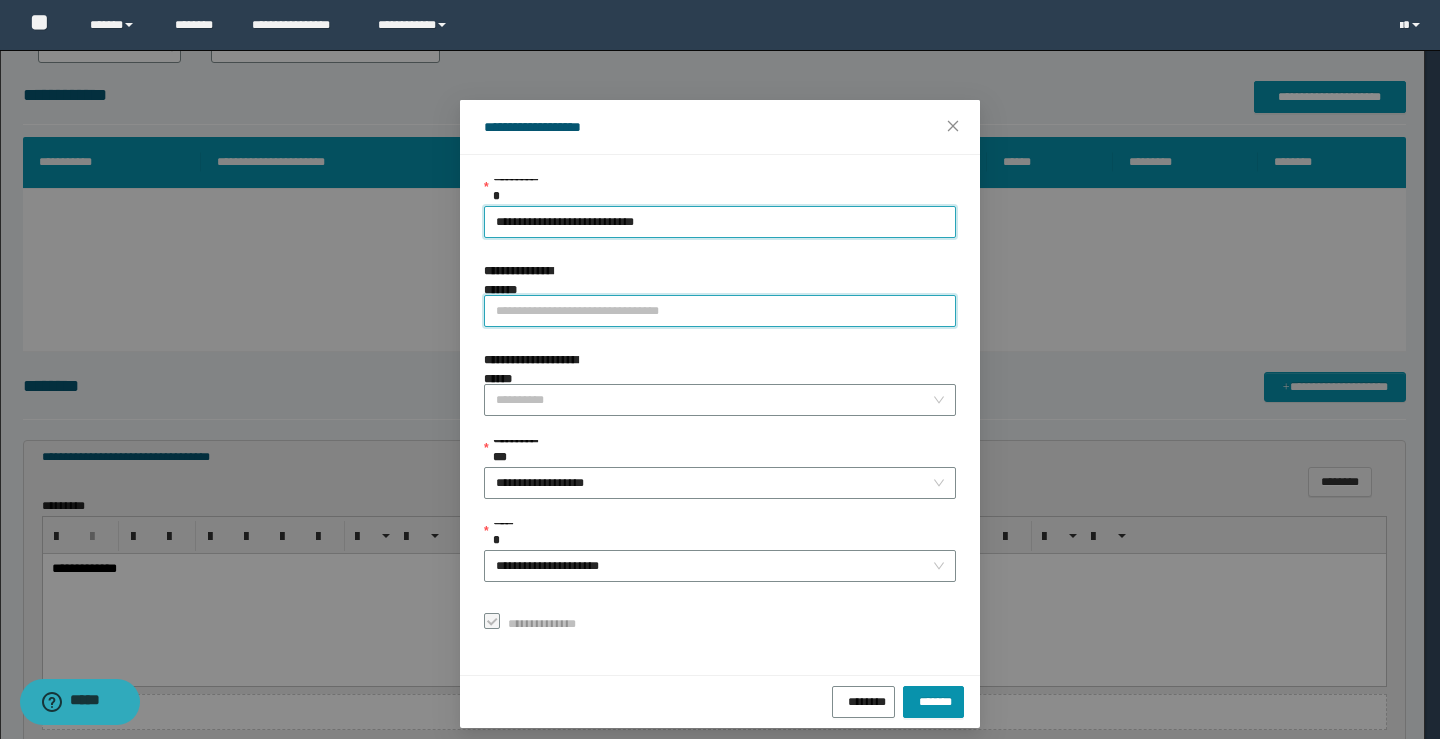 click on "**********" at bounding box center (720, 311) 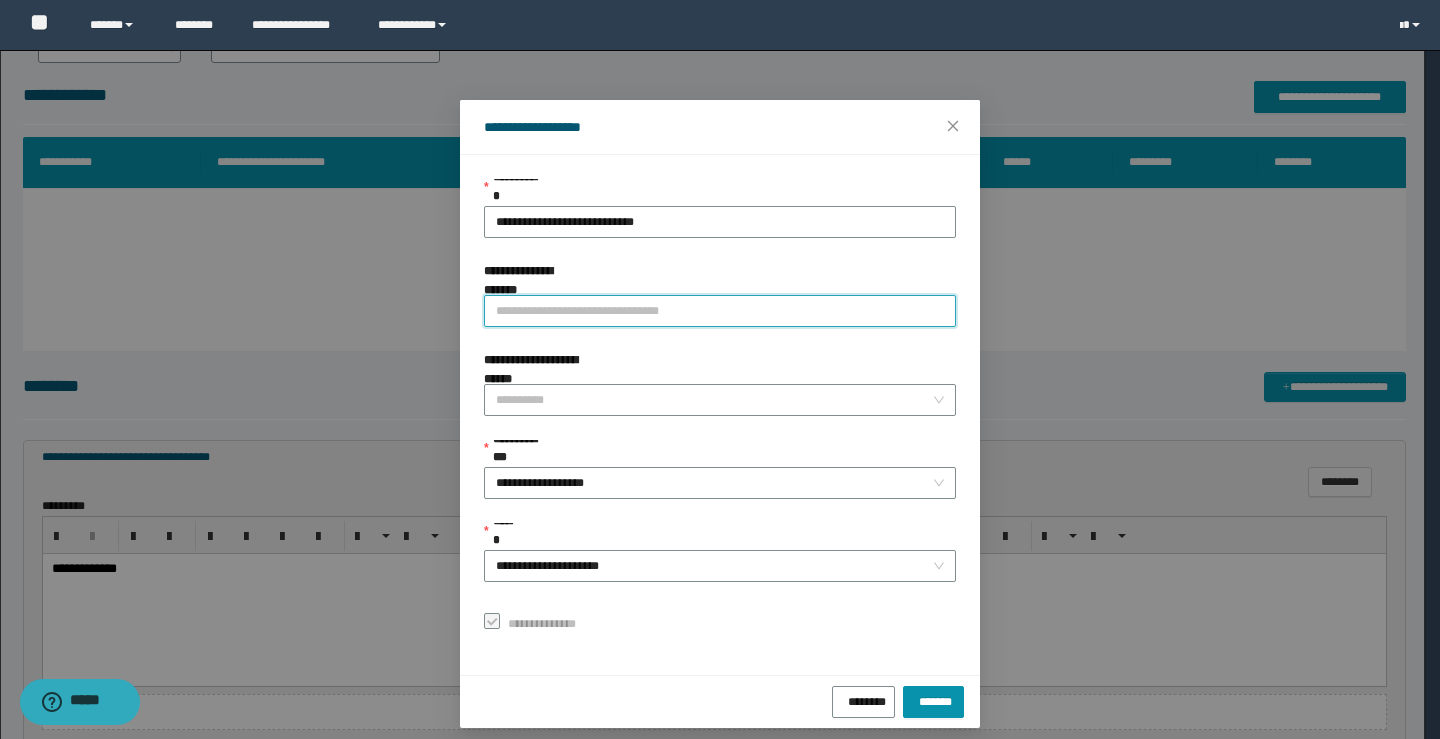 paste on "**********" 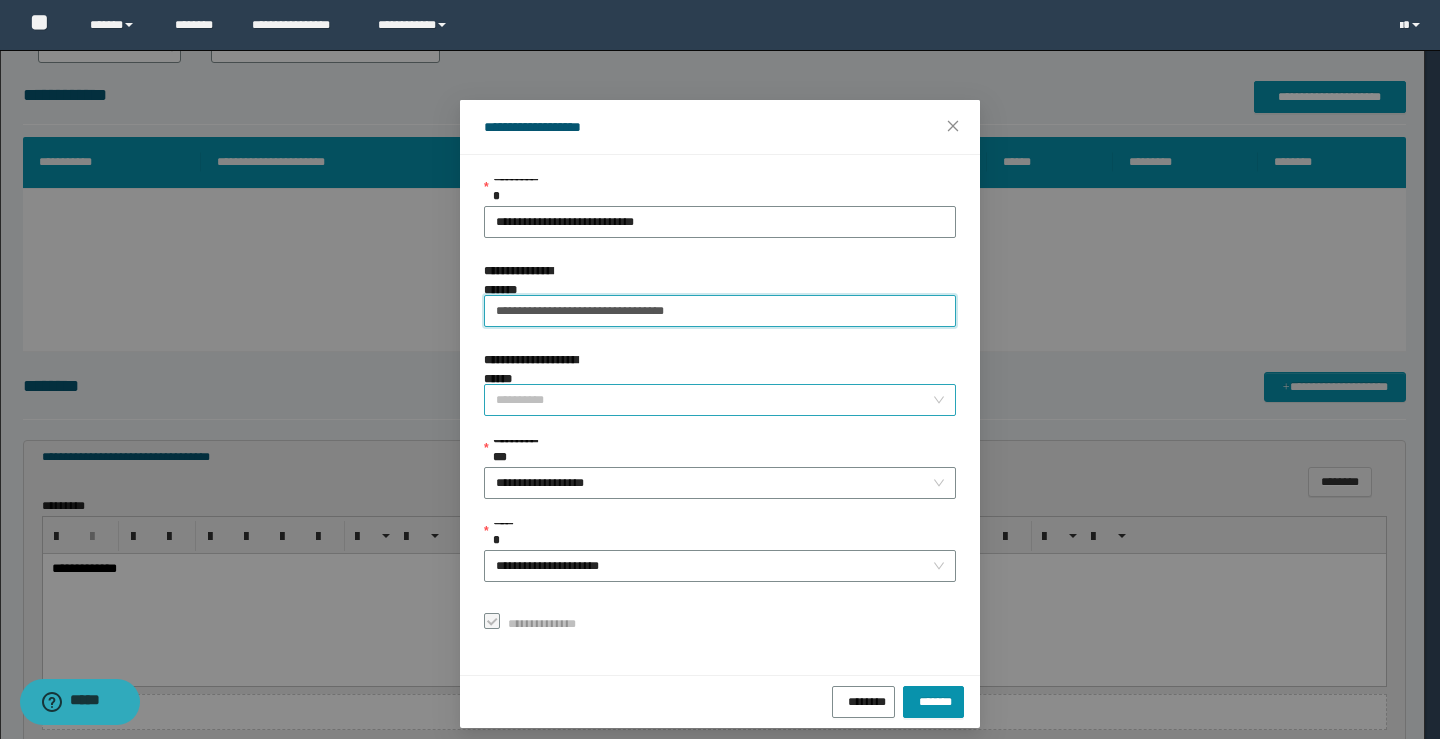 type on "**********" 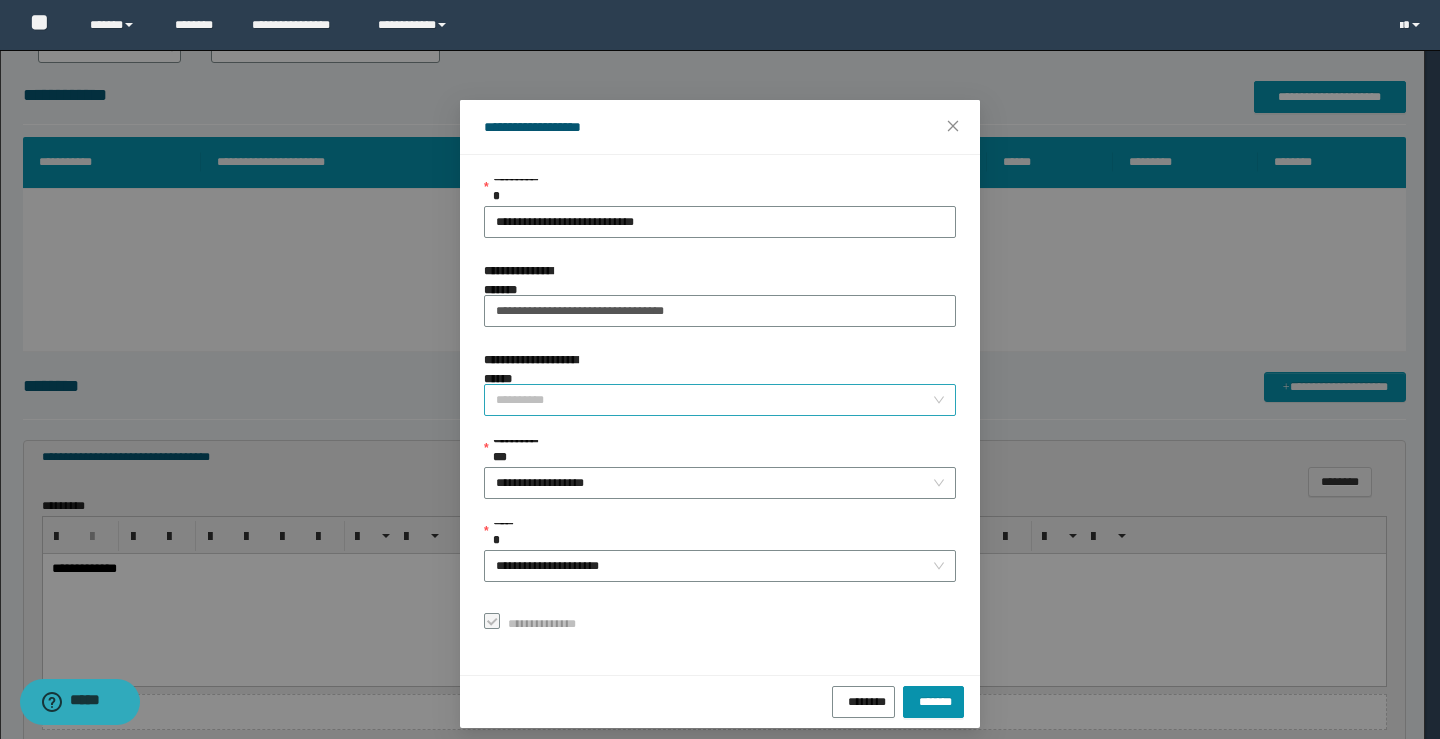click on "**********" at bounding box center (714, 400) 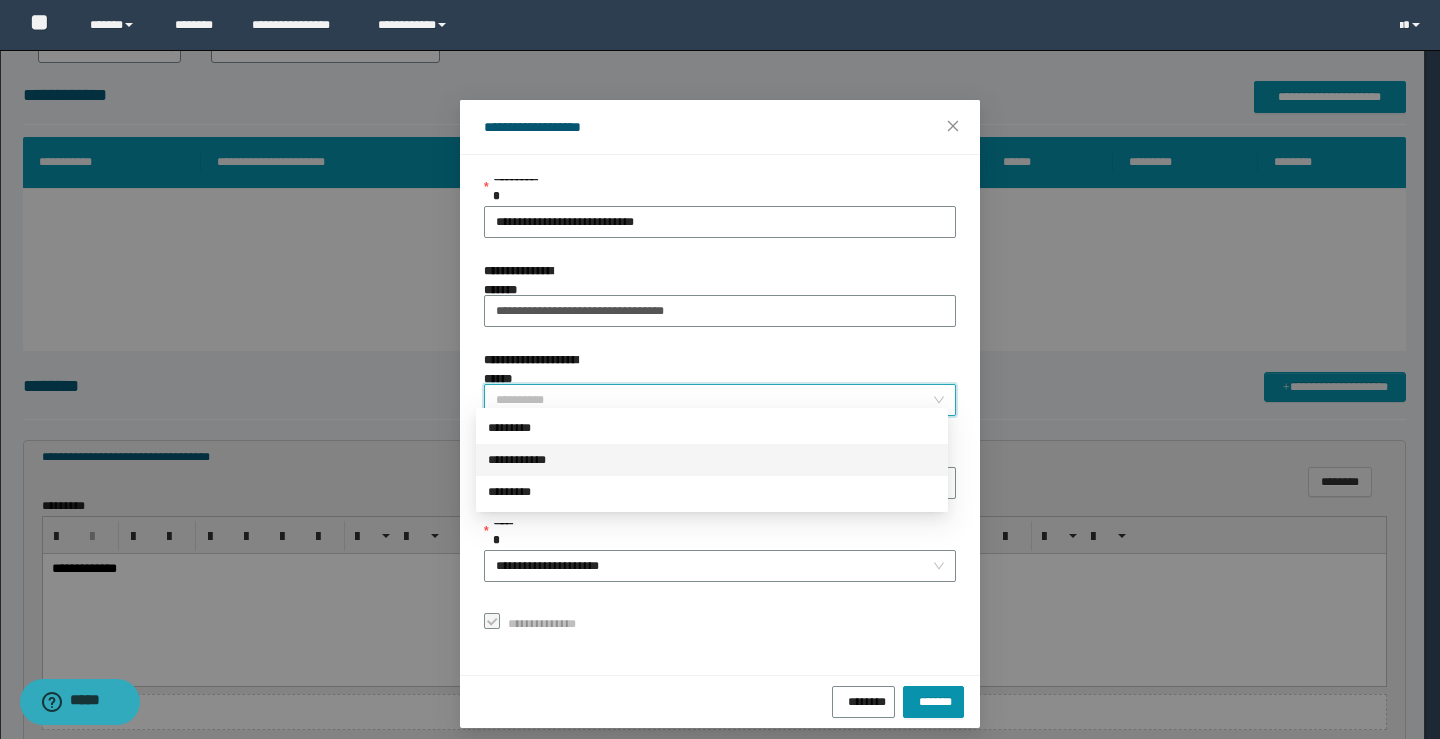 click on "**********" at bounding box center (712, 460) 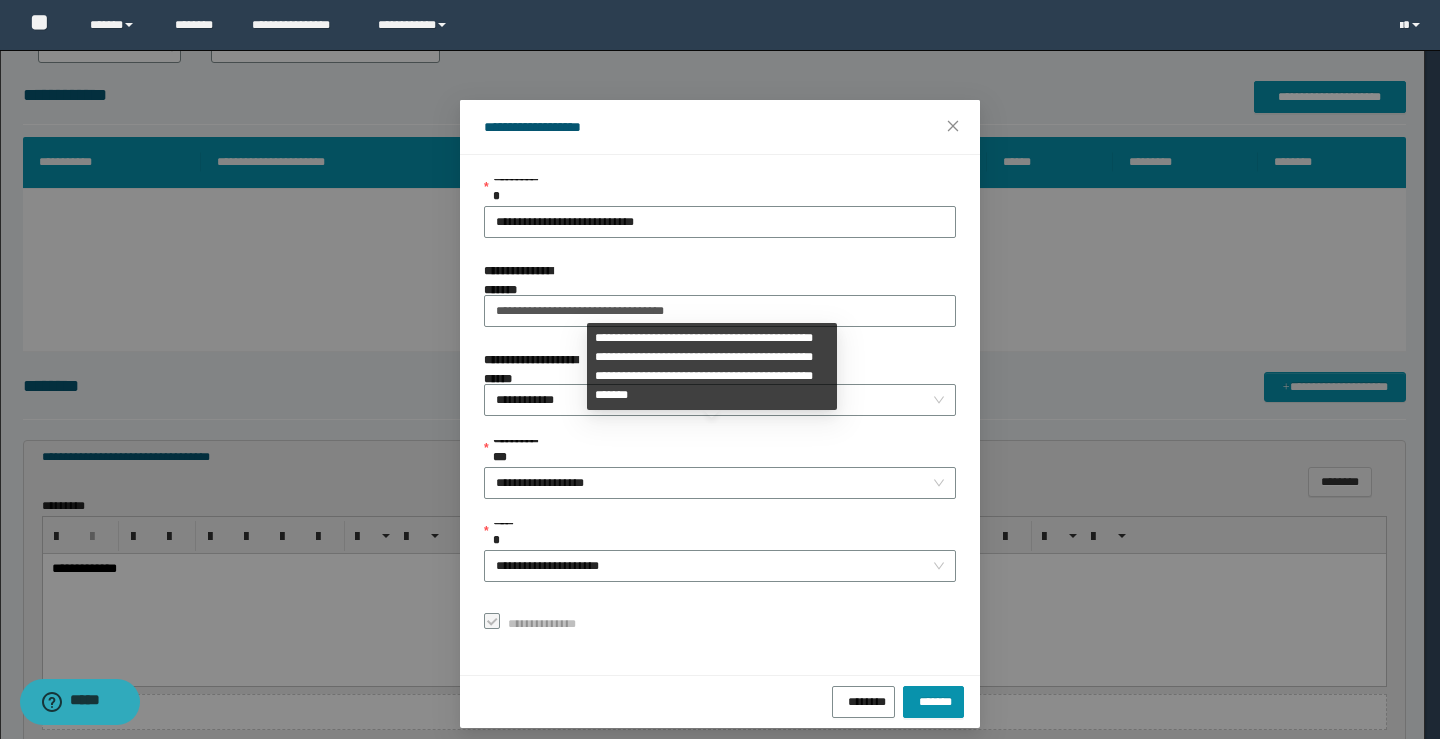 click on "**********" at bounding box center (515, 448) 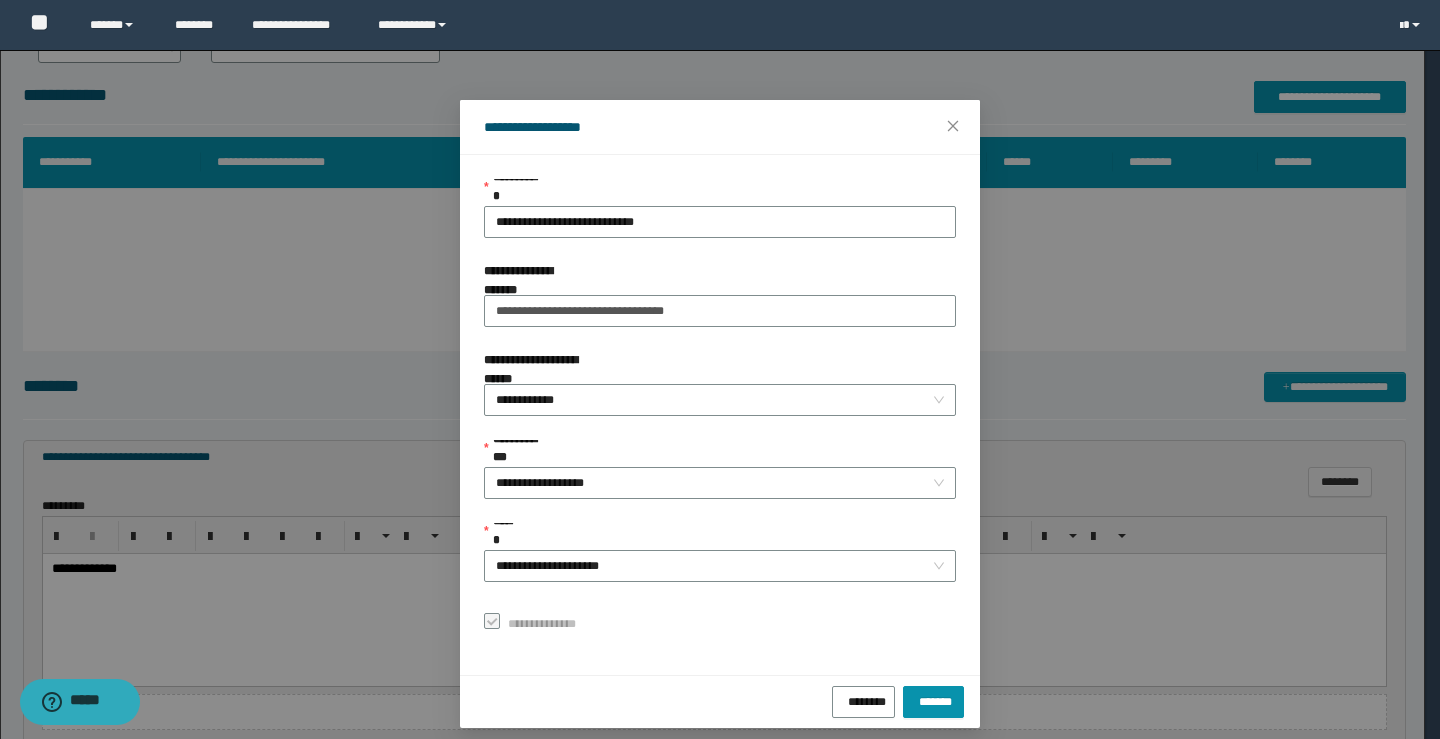 click on "**********" at bounding box center [720, 408] 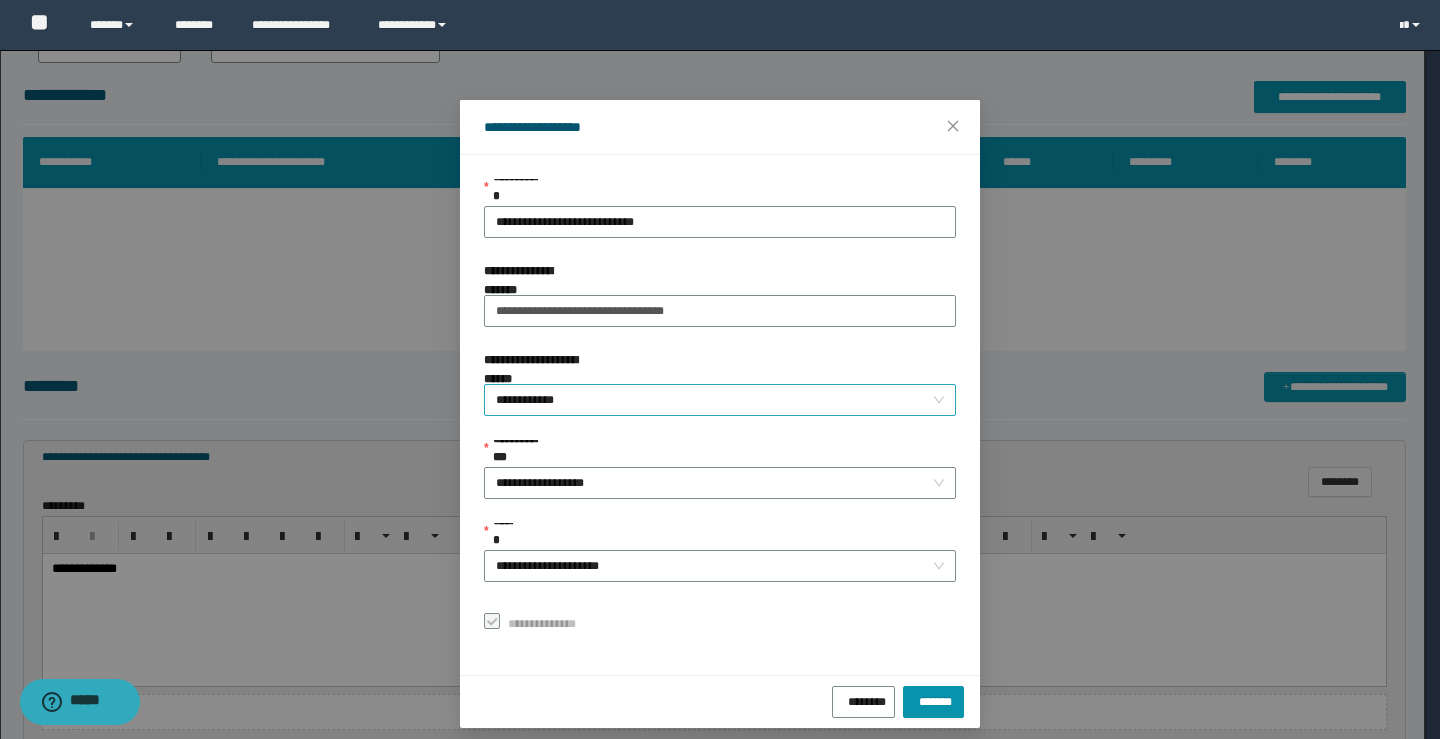 click on "**********" at bounding box center [720, 400] 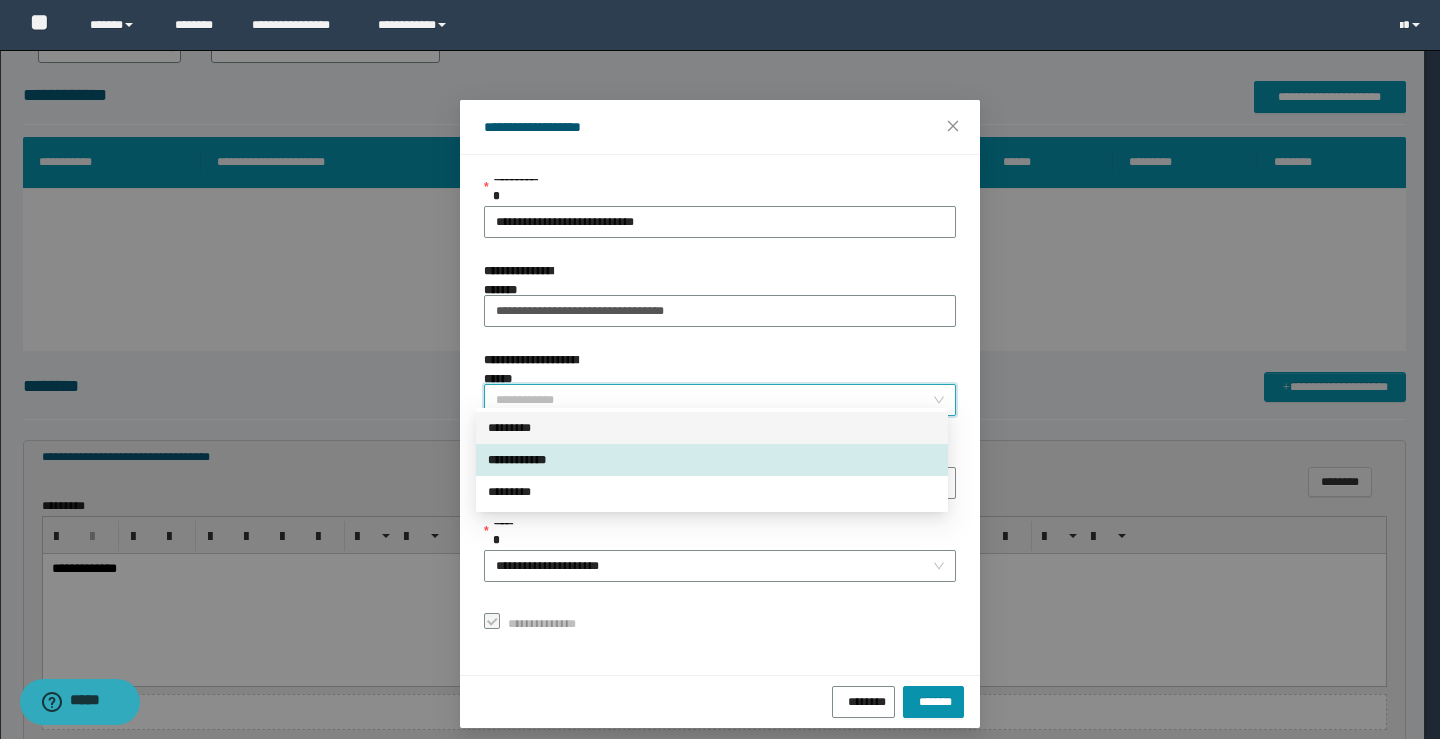 click on "*********" at bounding box center [712, 428] 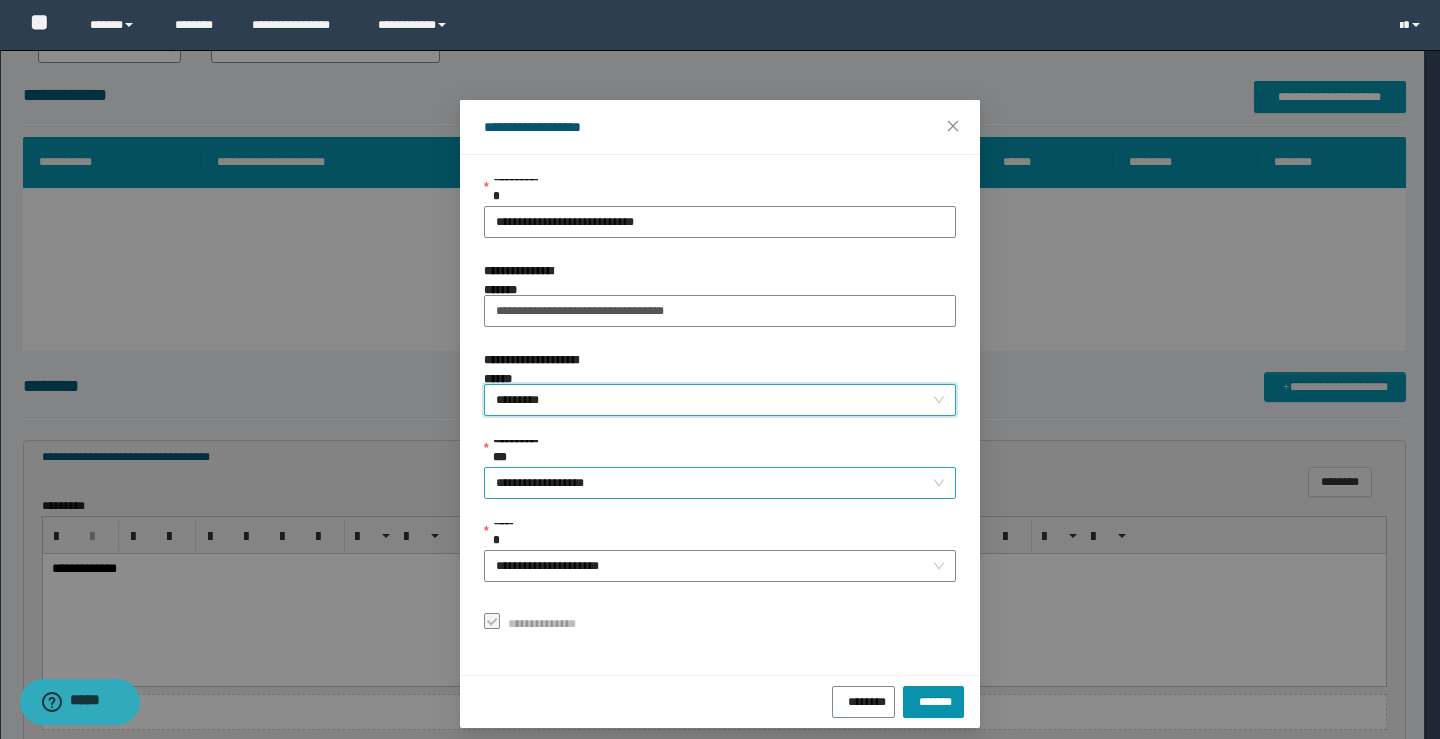 click on "**********" at bounding box center [720, 483] 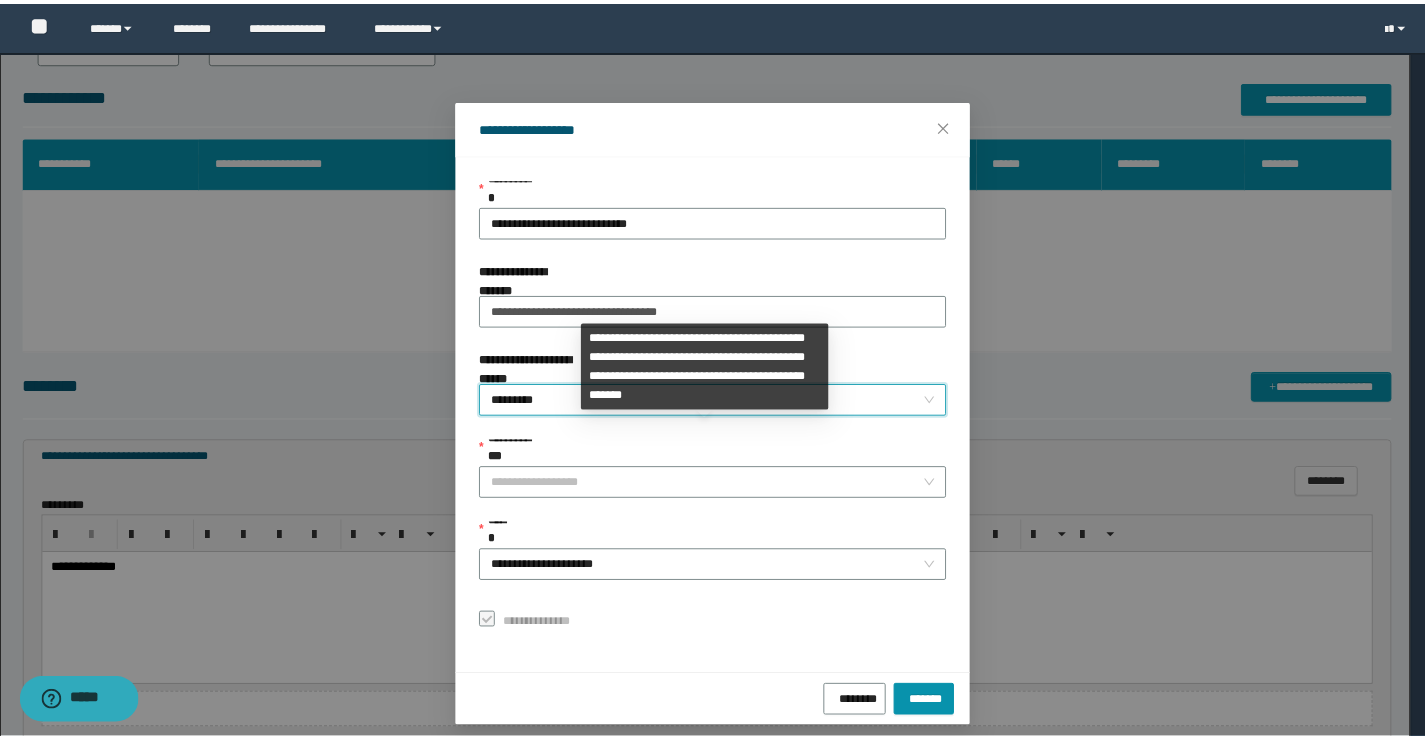 scroll, scrollTop: 192, scrollLeft: 0, axis: vertical 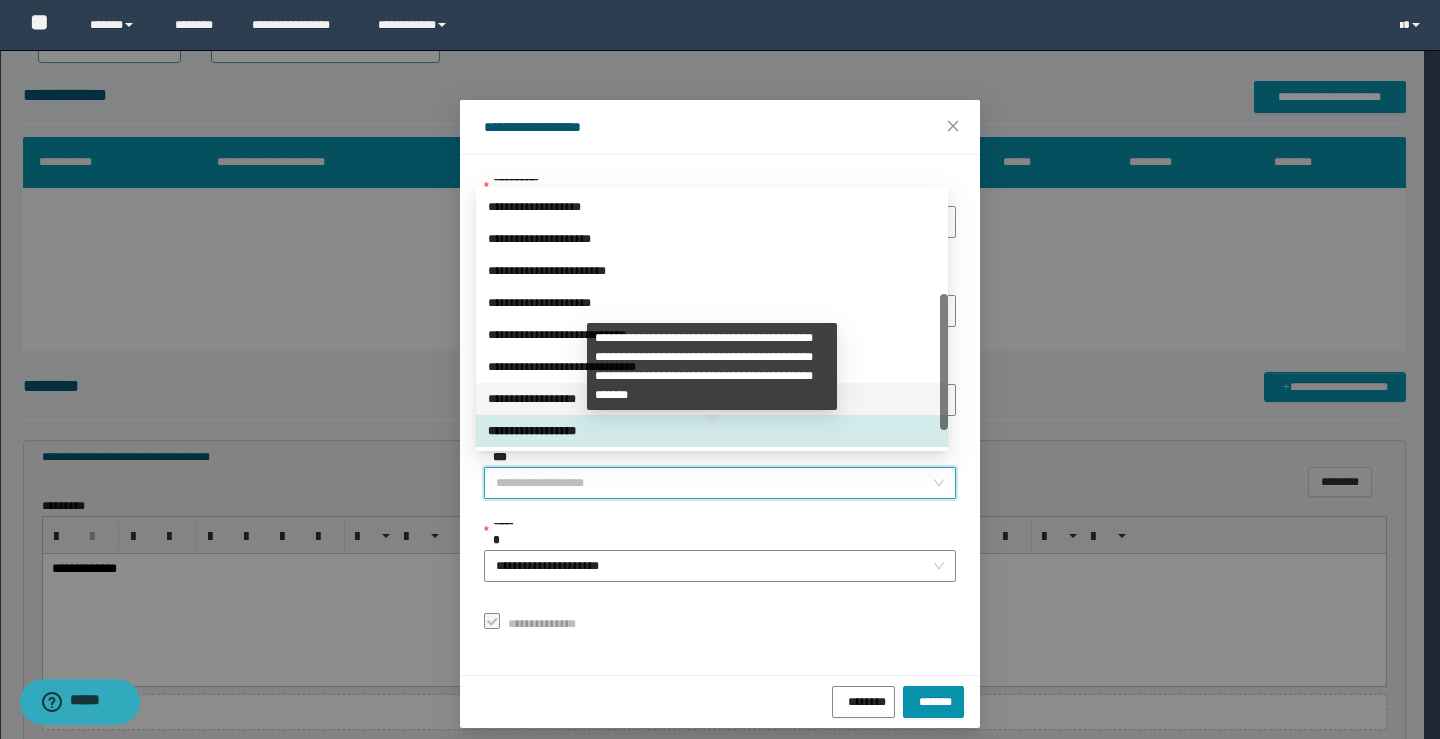 click on "**********" at bounding box center (712, 399) 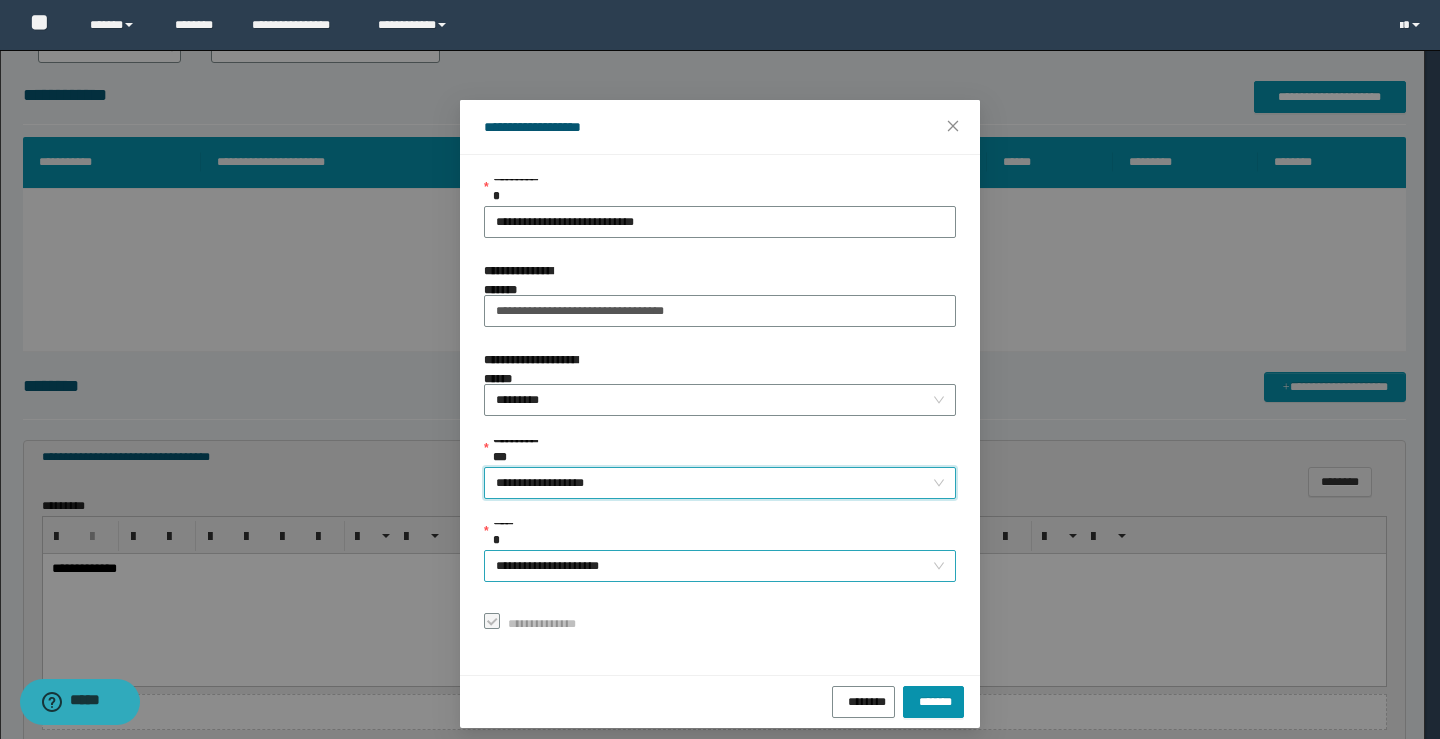 click on "**********" at bounding box center (720, 566) 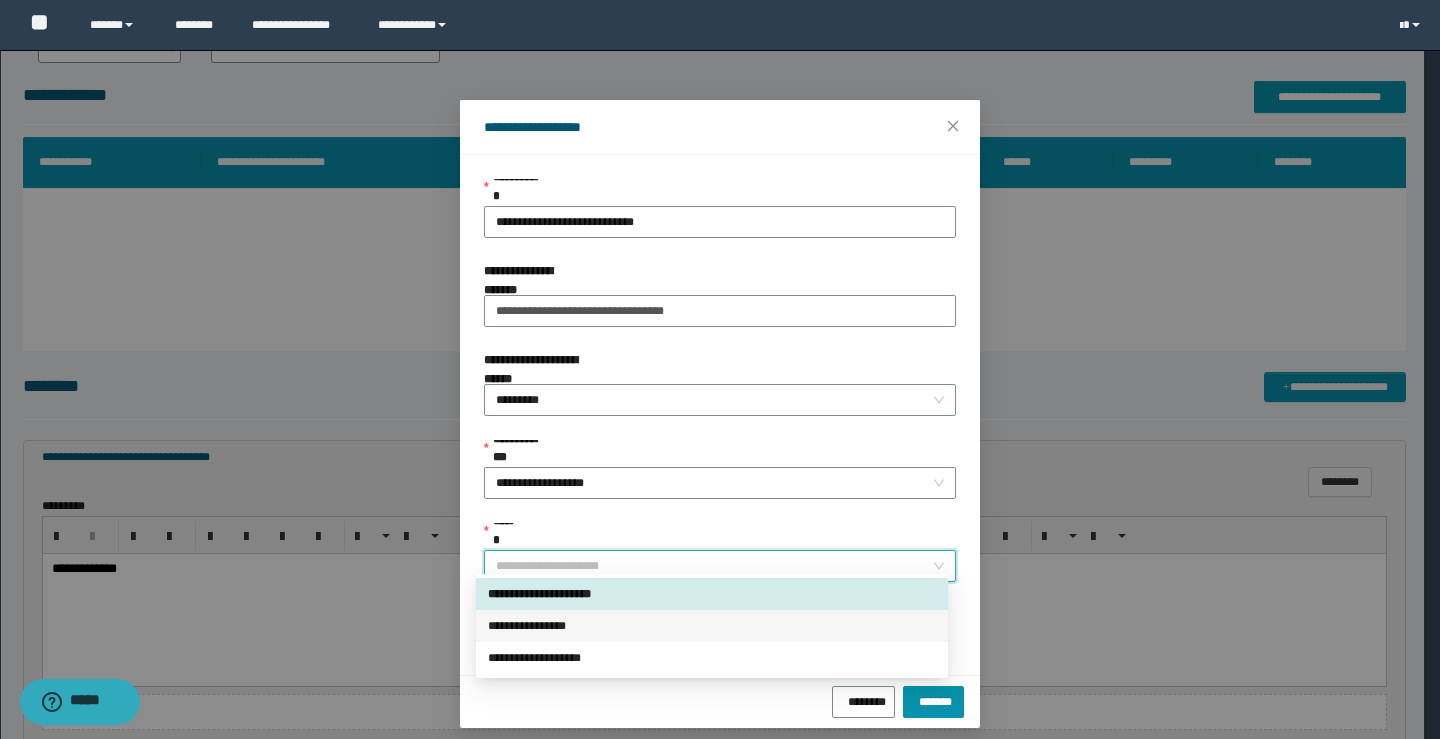 click on "**********" at bounding box center [712, 626] 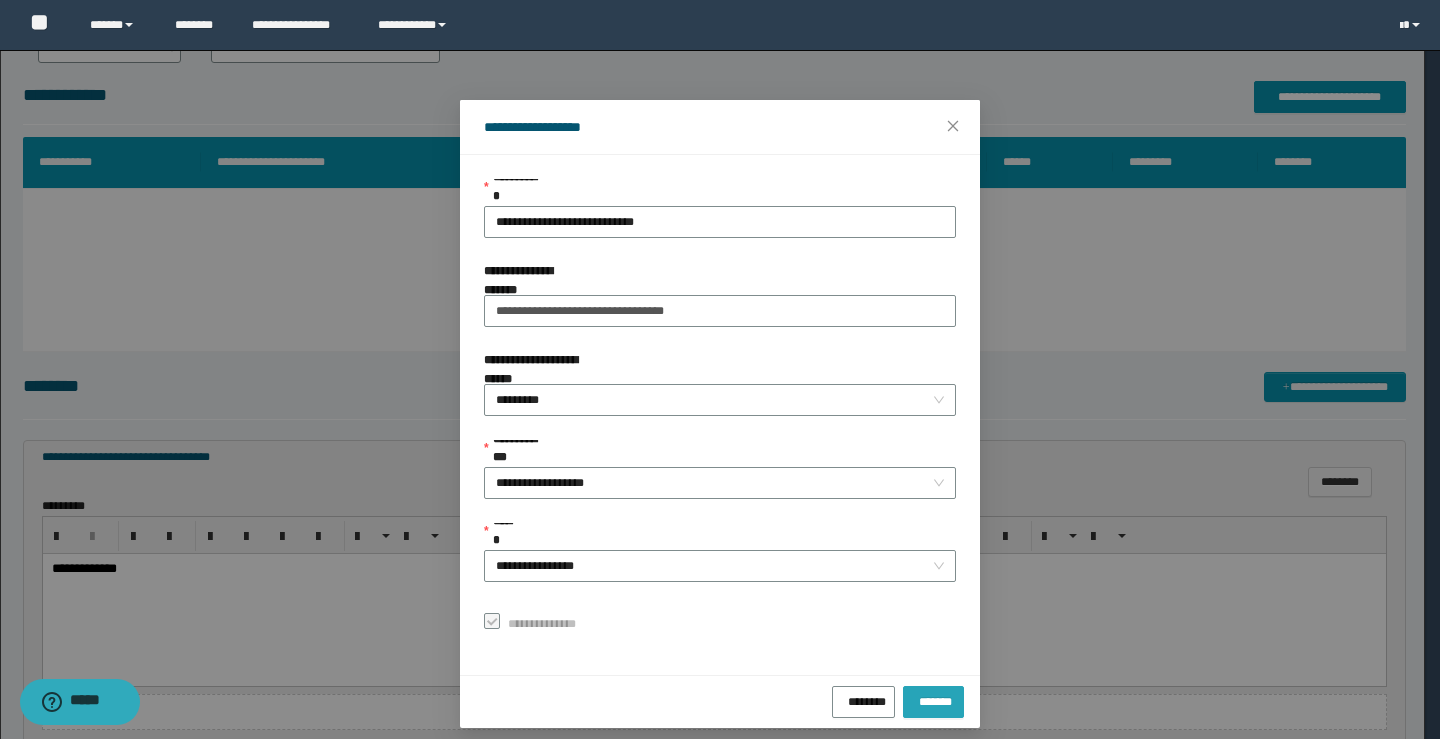 click on "*******" at bounding box center (933, 699) 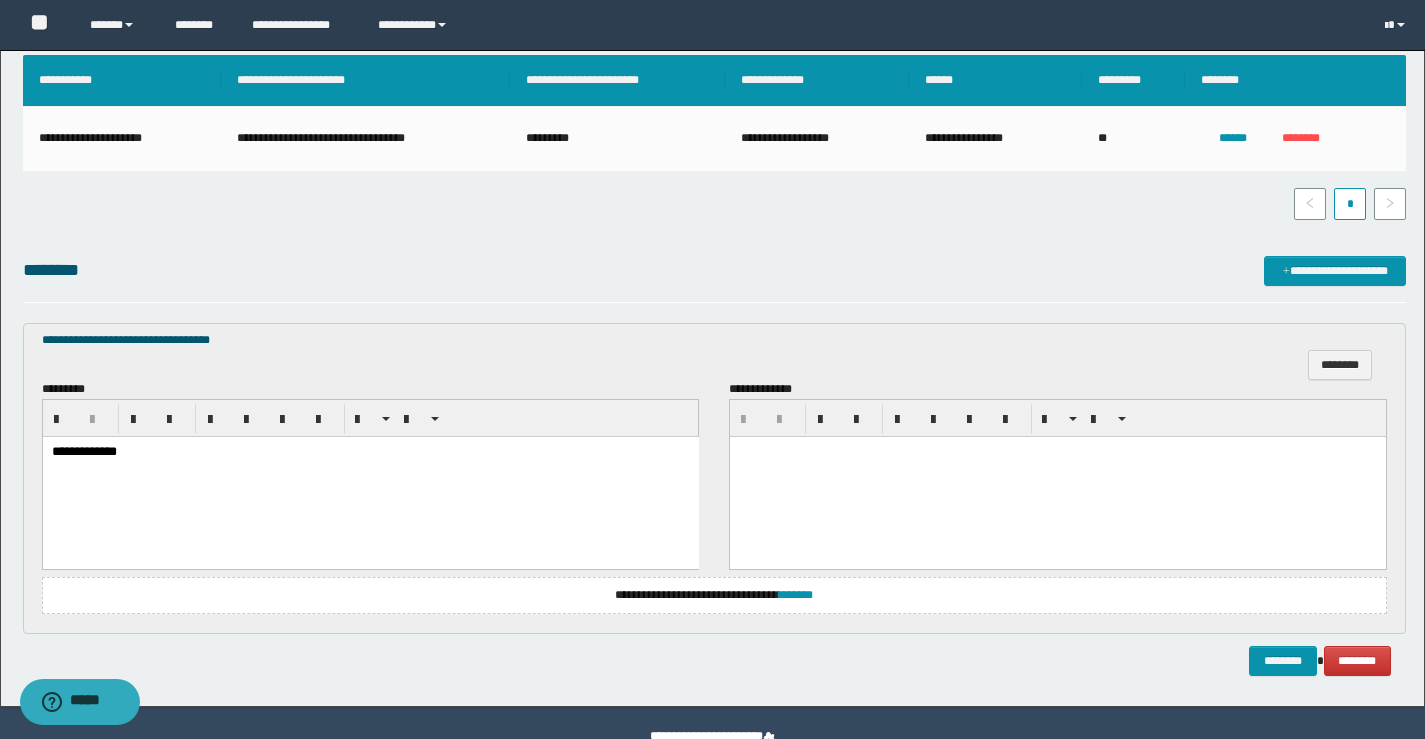 scroll, scrollTop: 427, scrollLeft: 0, axis: vertical 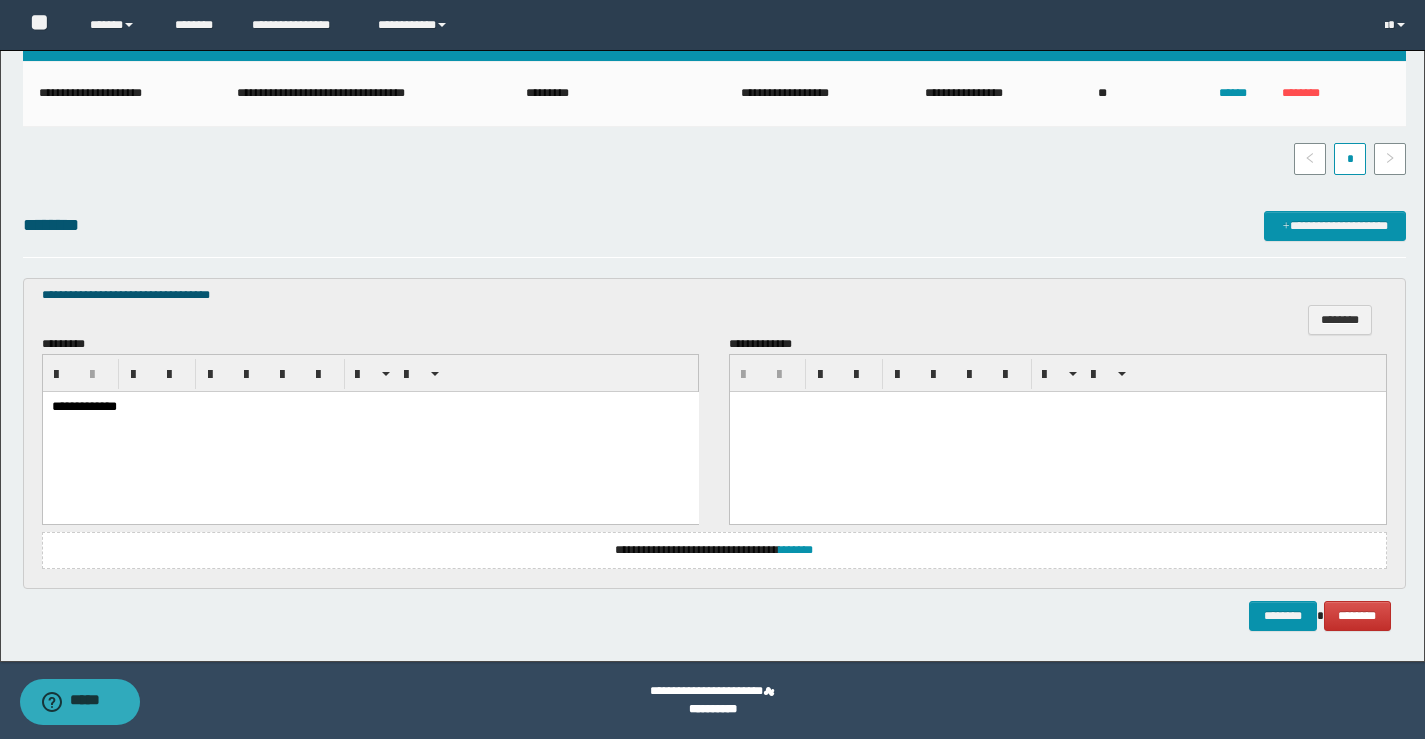 click on "********
********
******" at bounding box center [714, 616] 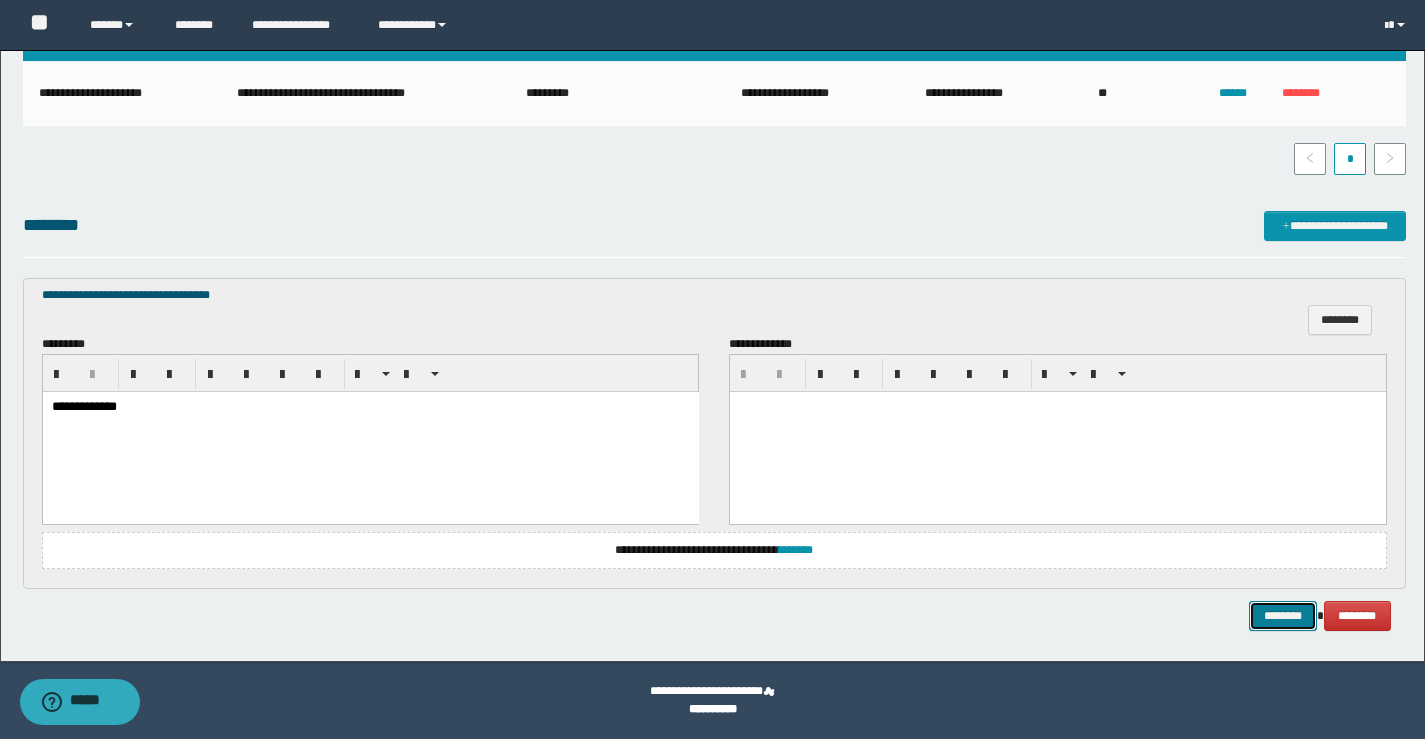 click on "********" at bounding box center [1283, 616] 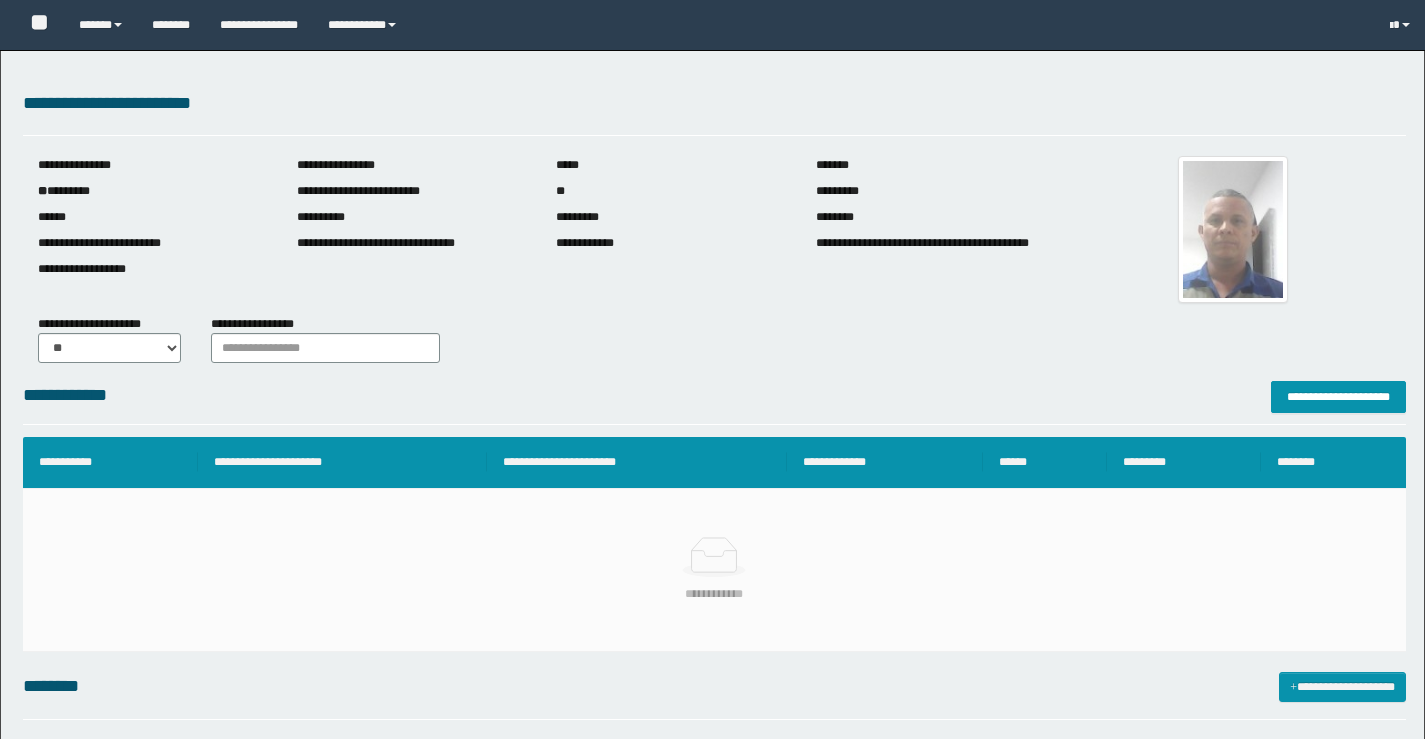 scroll, scrollTop: 0, scrollLeft: 0, axis: both 